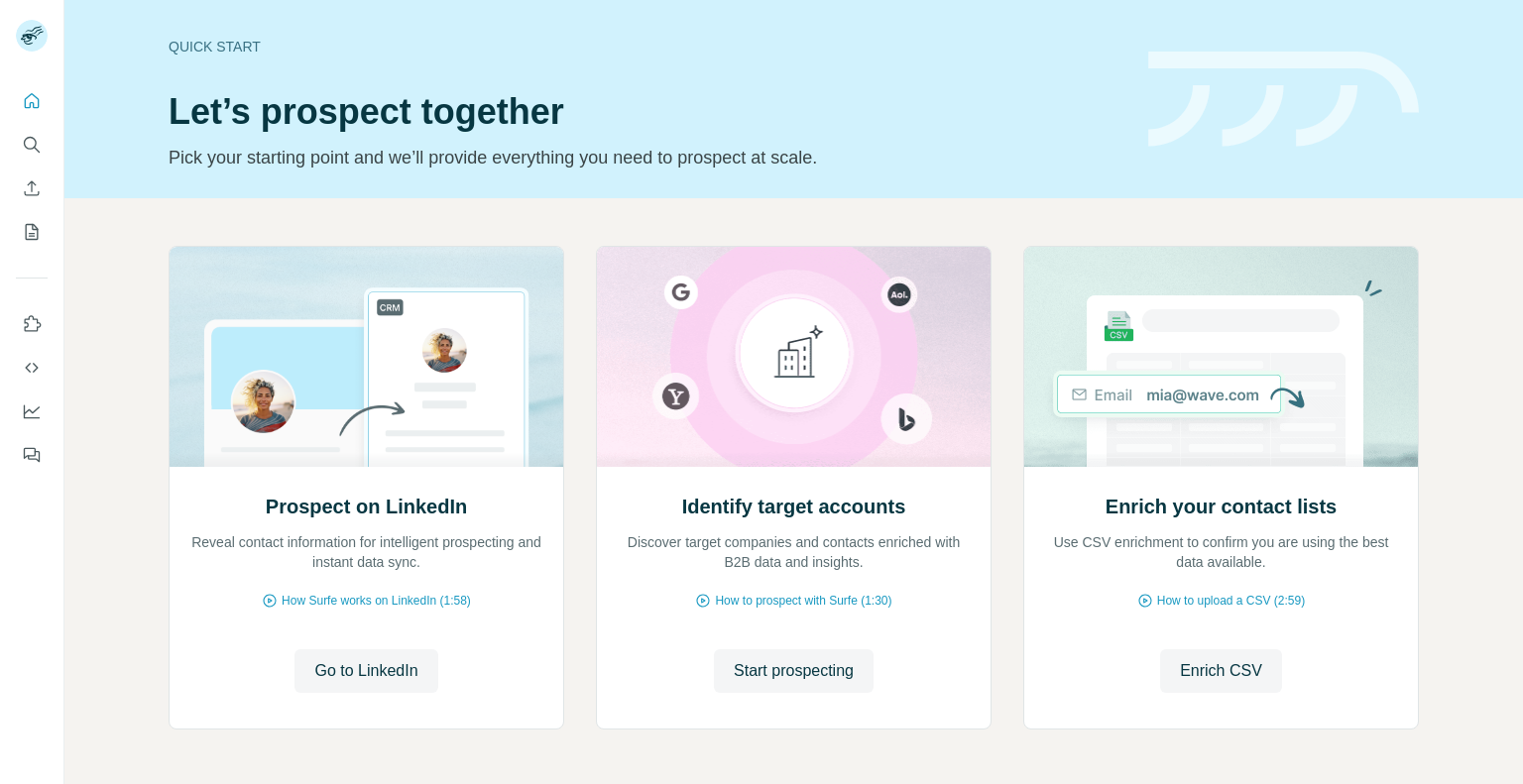 scroll, scrollTop: 0, scrollLeft: 0, axis: both 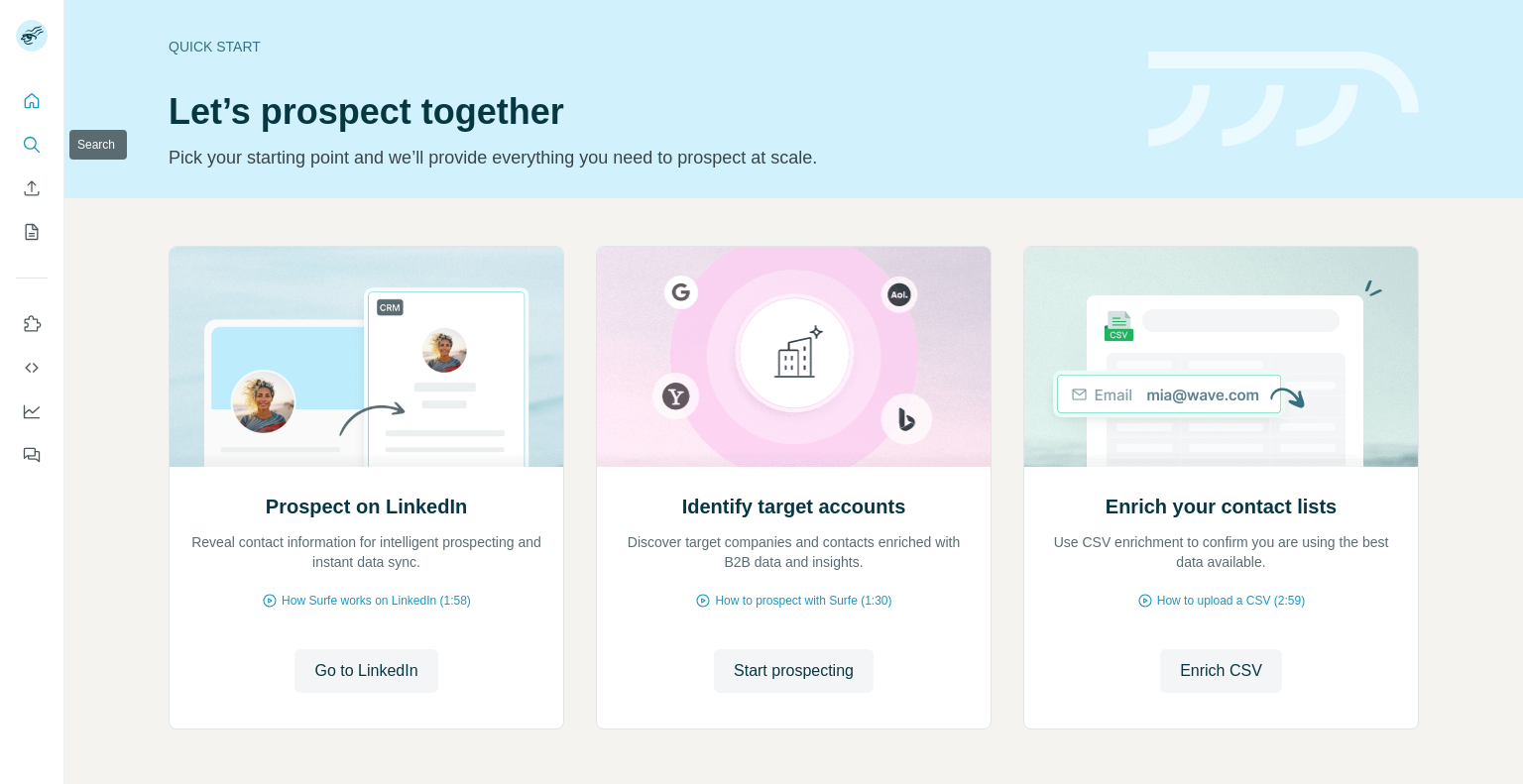 click 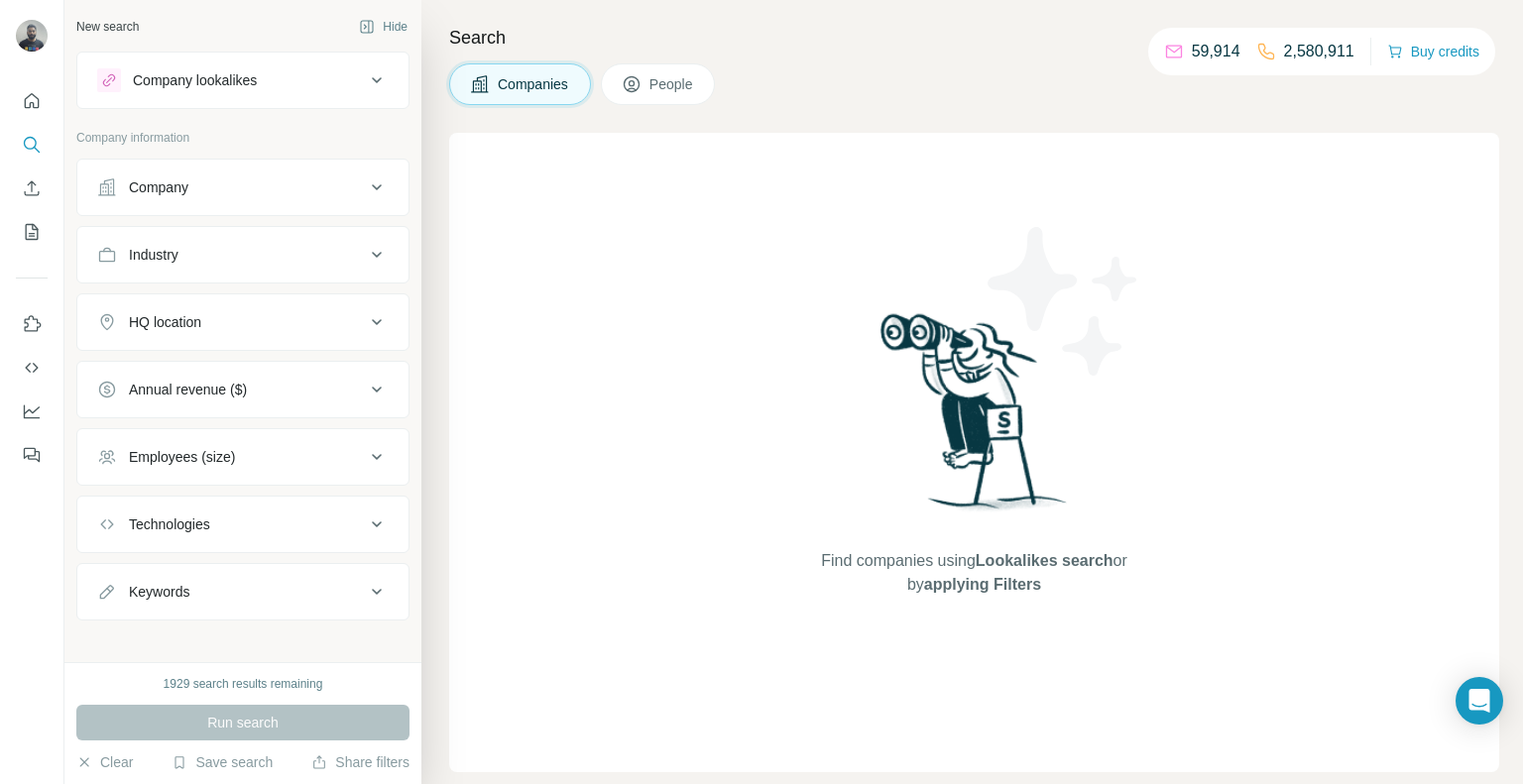 click on "Company" at bounding box center (243, 187) 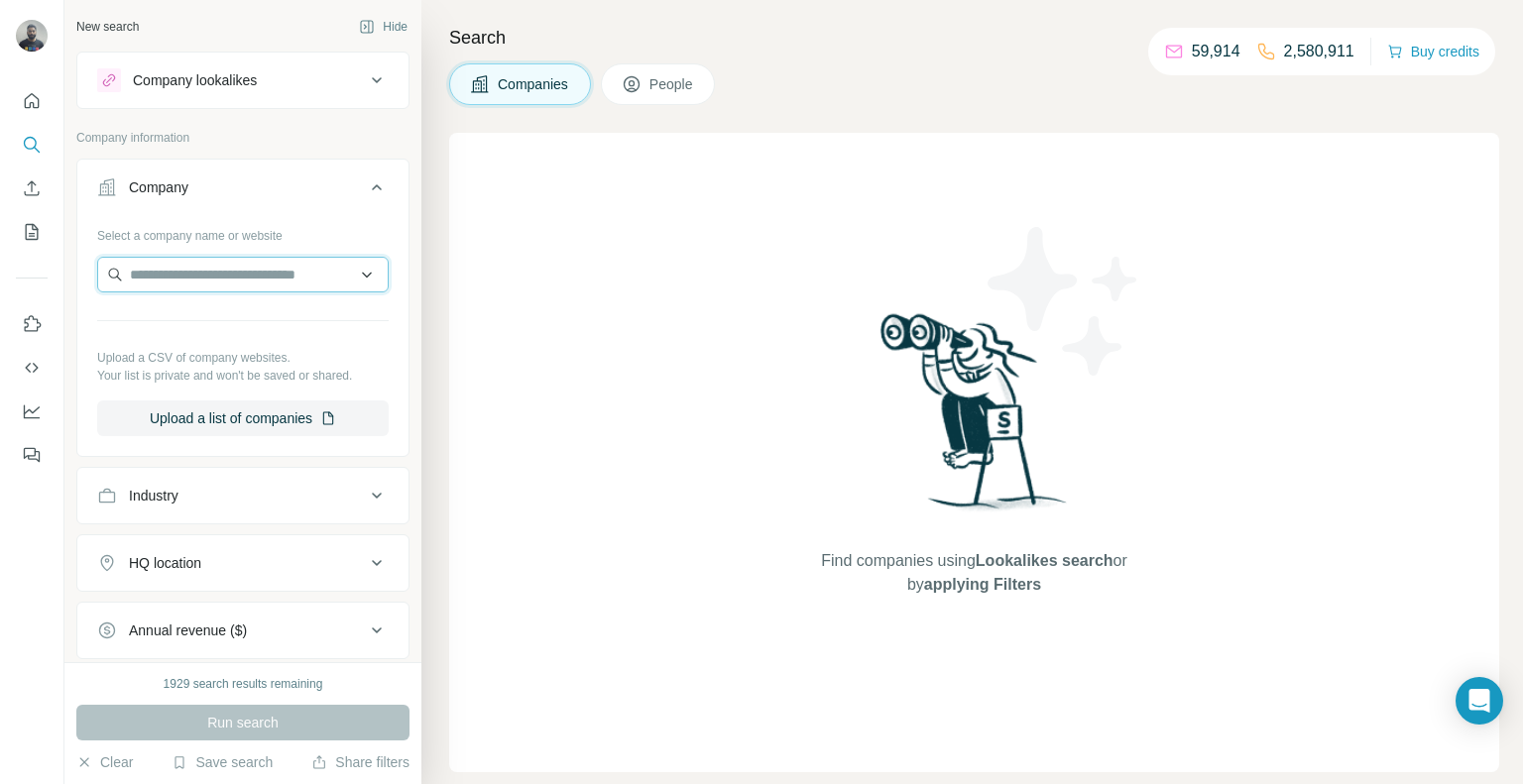 click at bounding box center (243, 275) 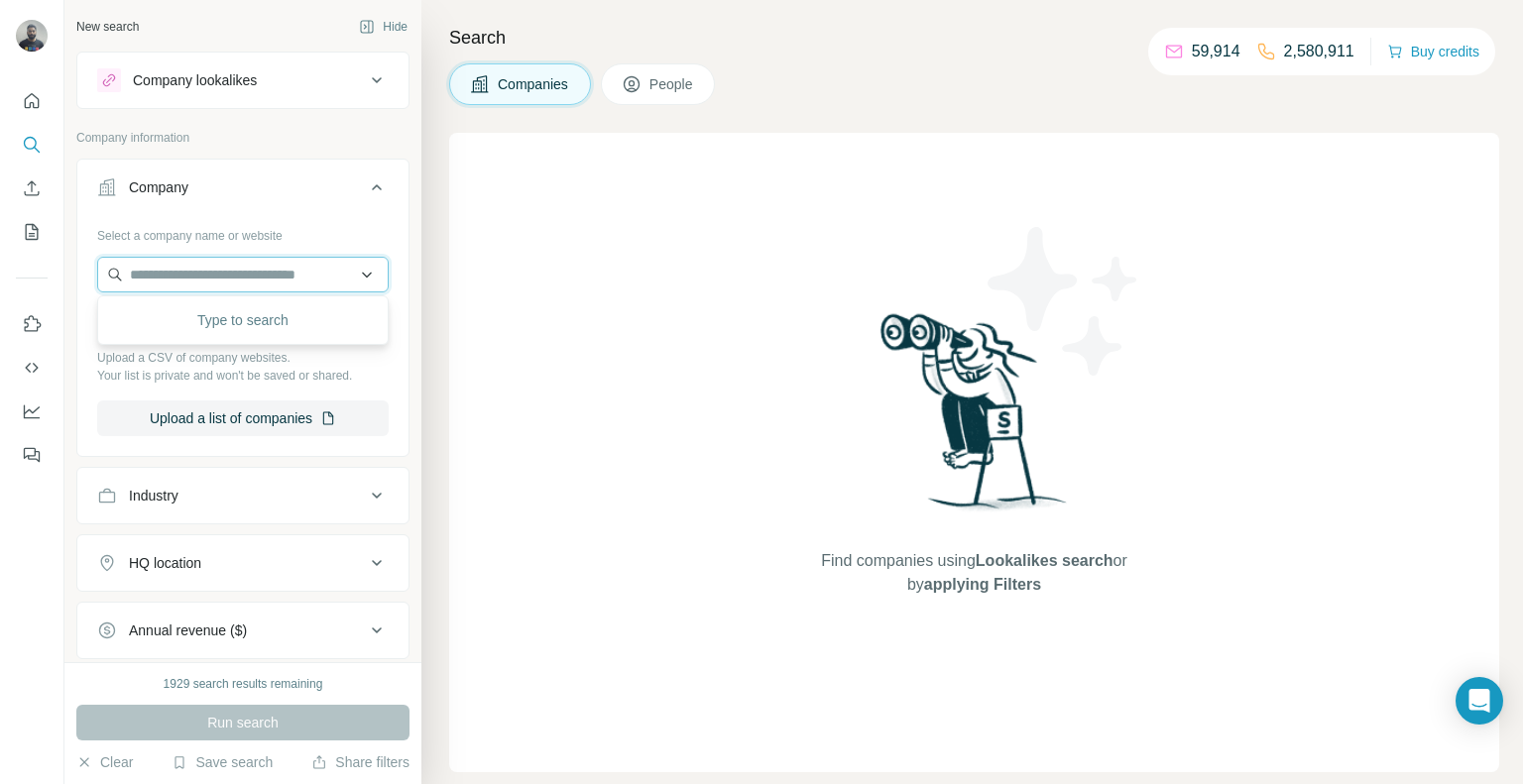paste on "*********" 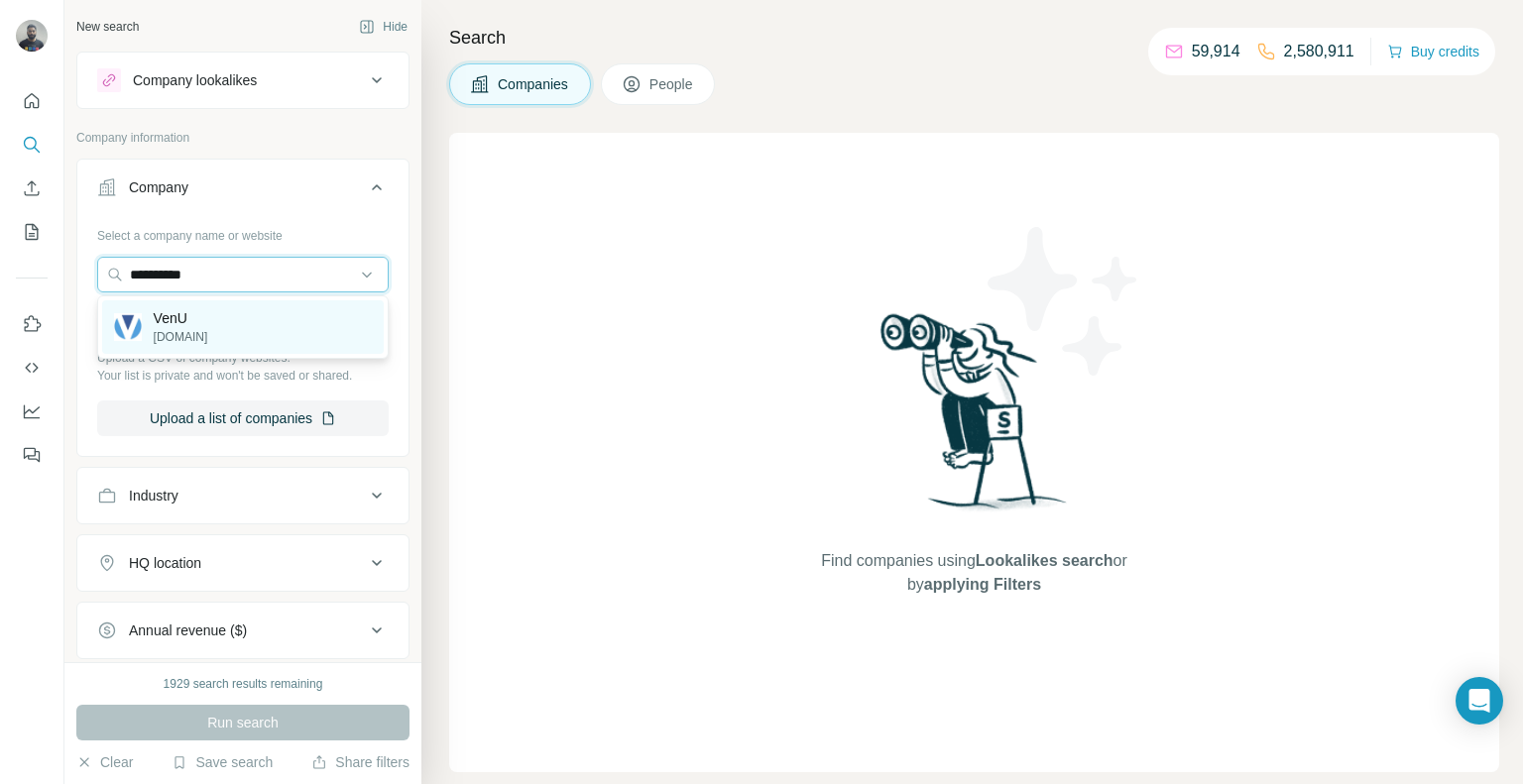 type on "*********" 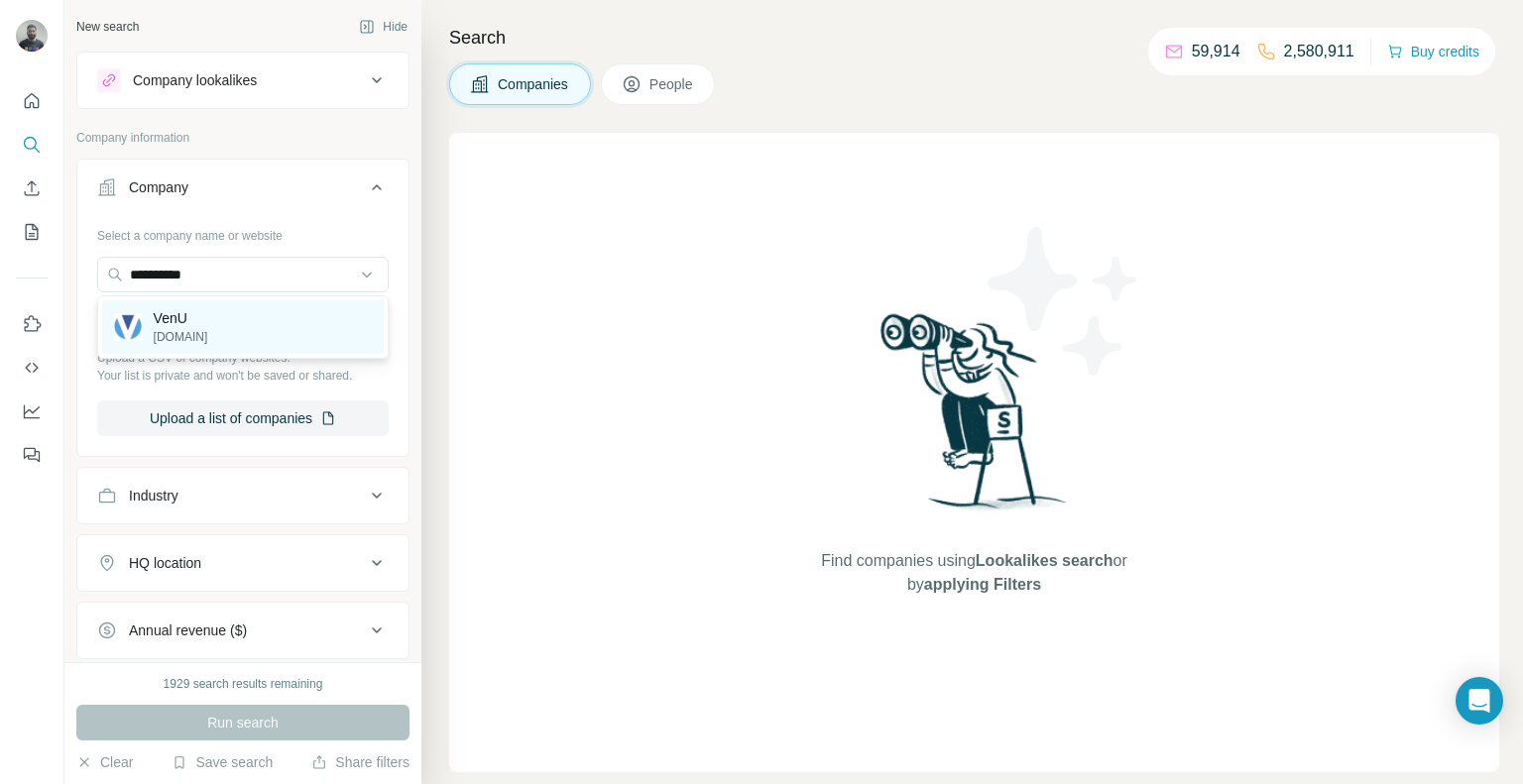 click on "ven-u.com" at bounding box center [180, 337] 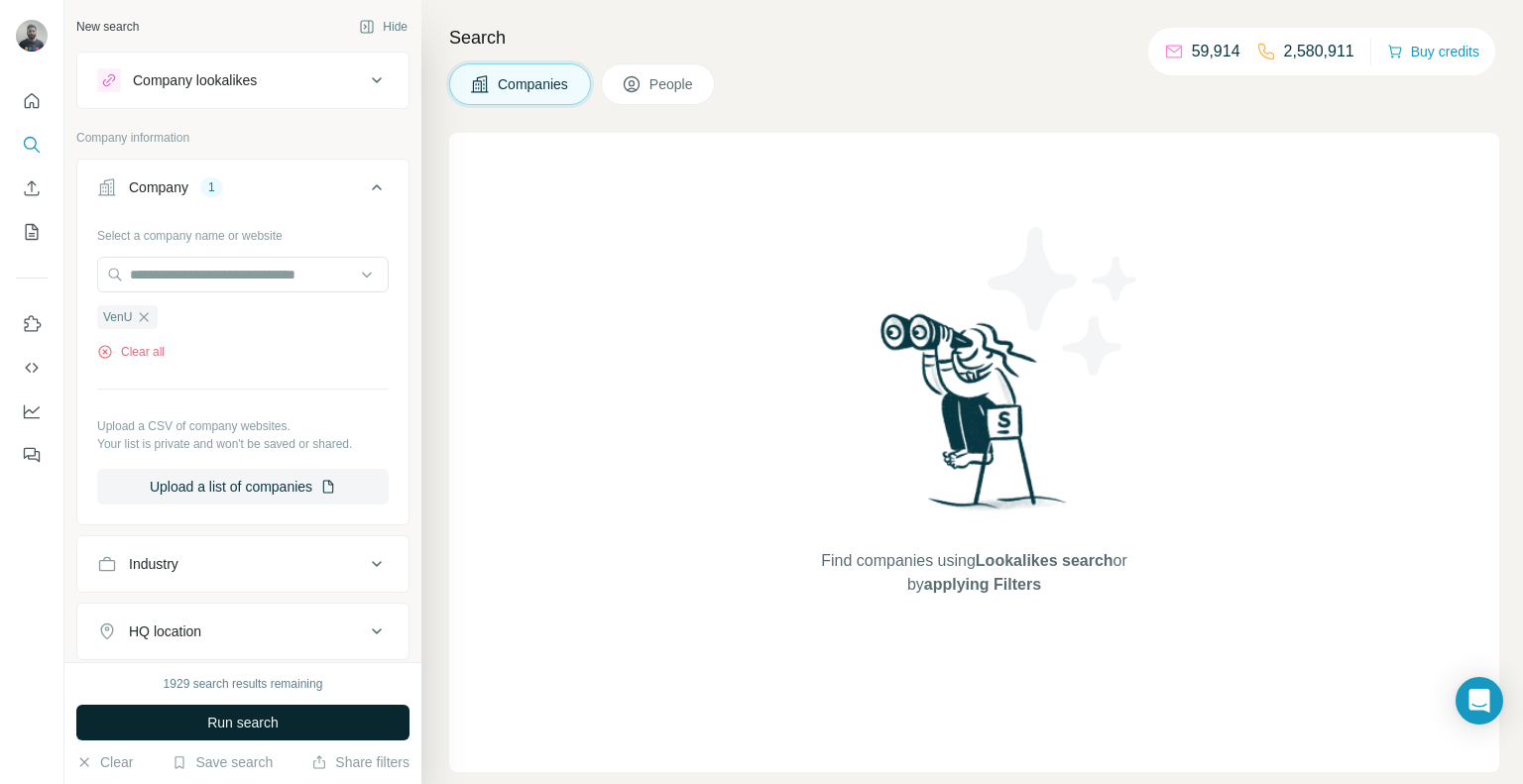 click on "Run search" at bounding box center (243, 723) 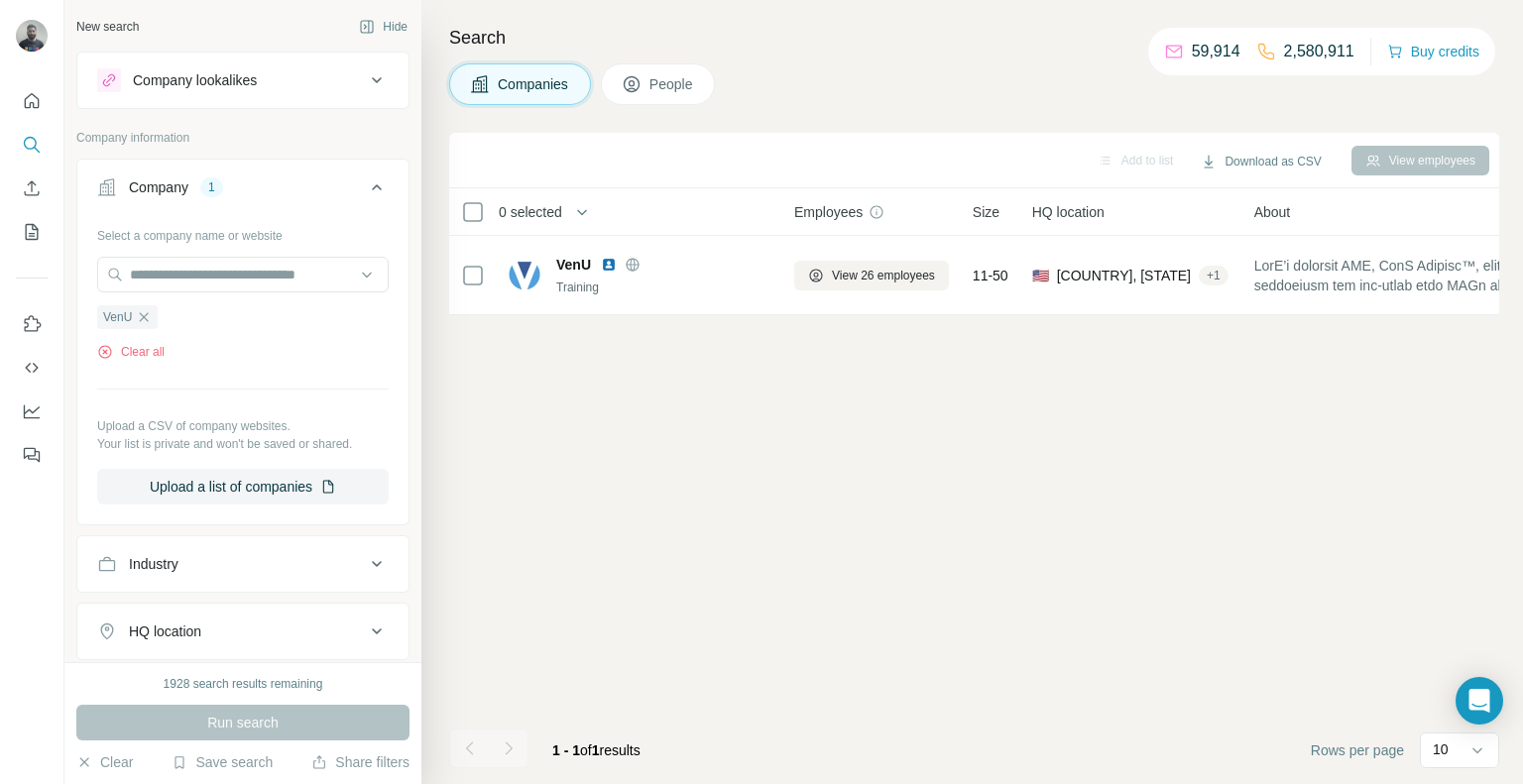 click on "Companies People" at bounding box center [582, 84] 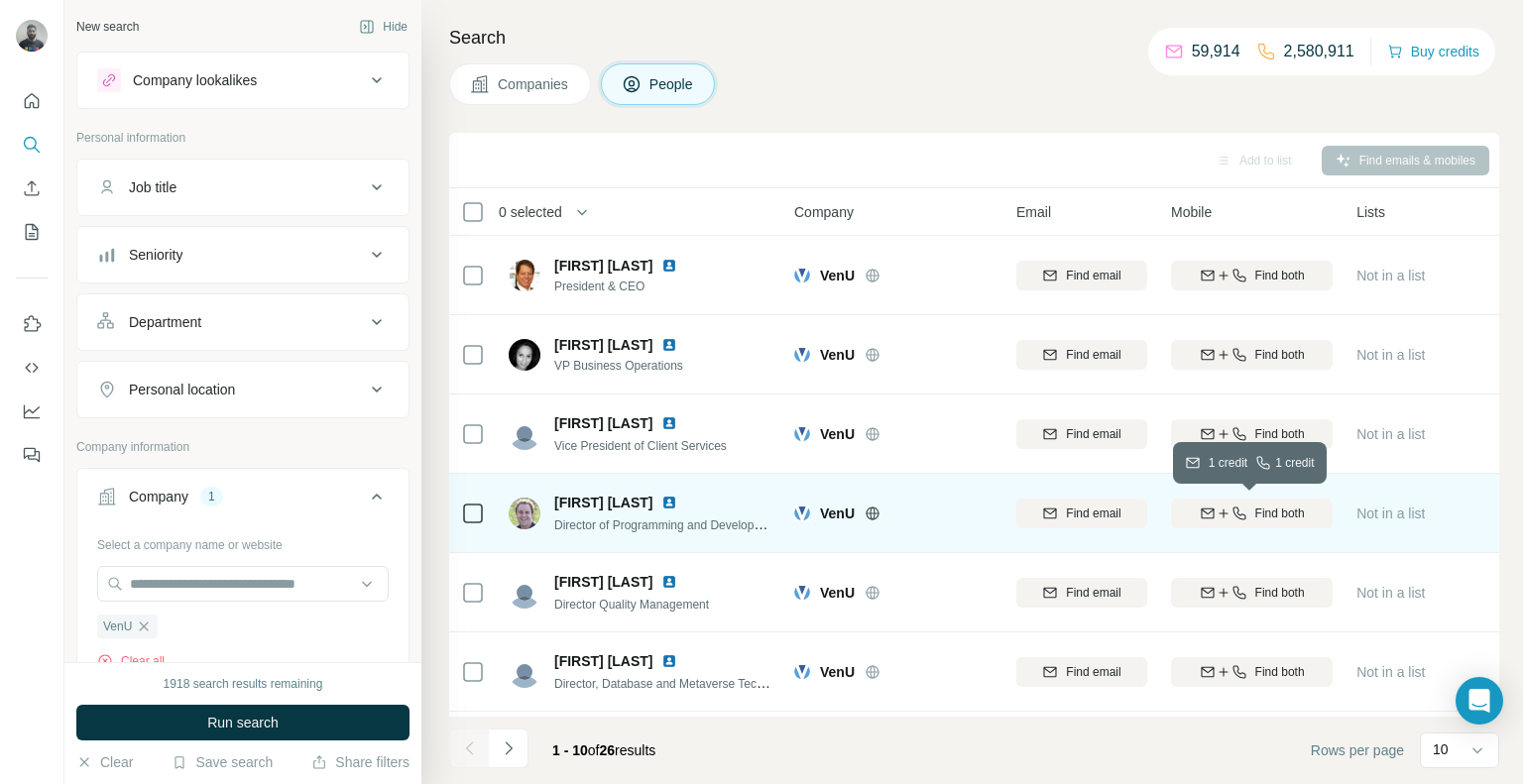 click on "Find both" at bounding box center [1251, 513] 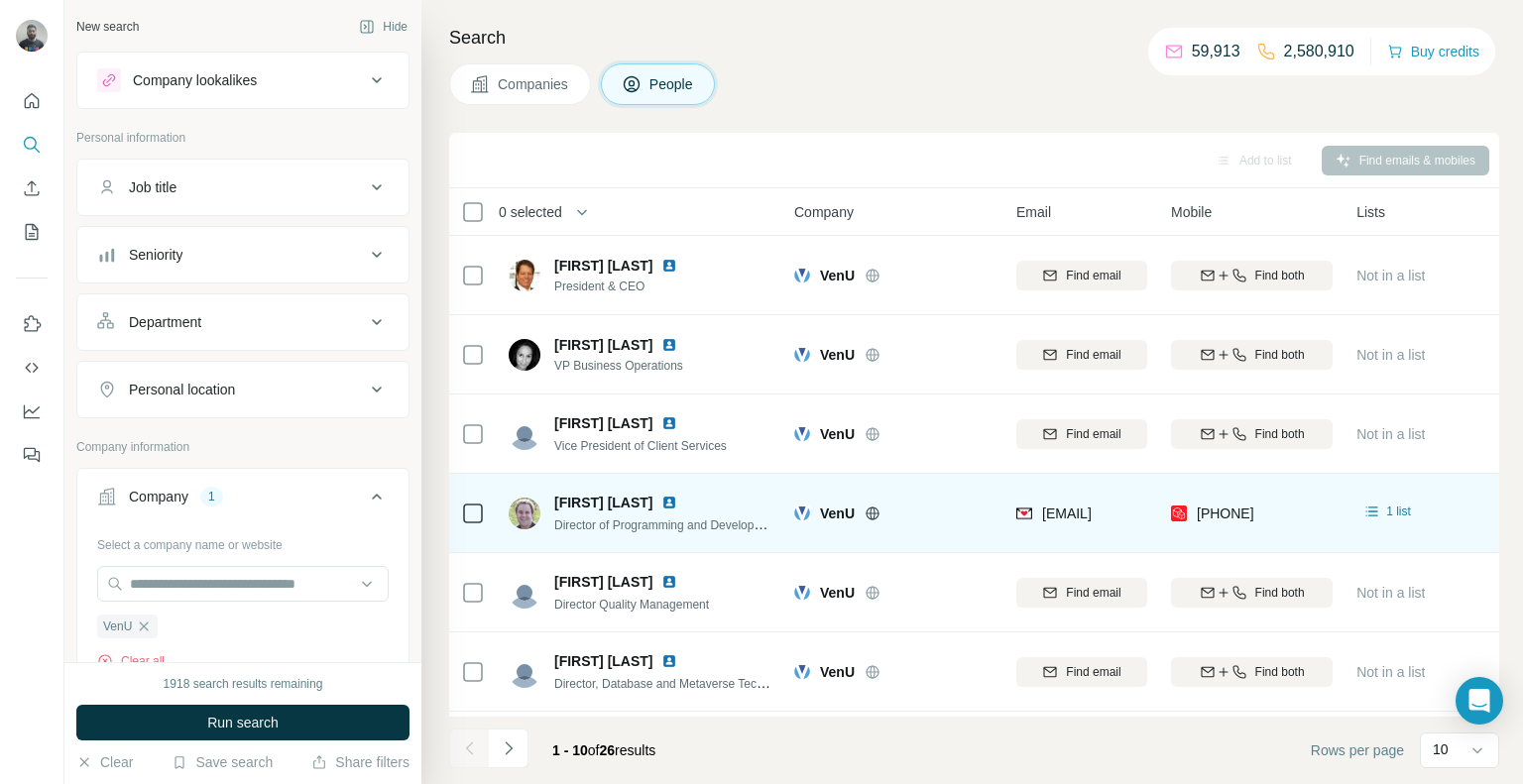 click on "+12067696375" at bounding box center (1251, 512) 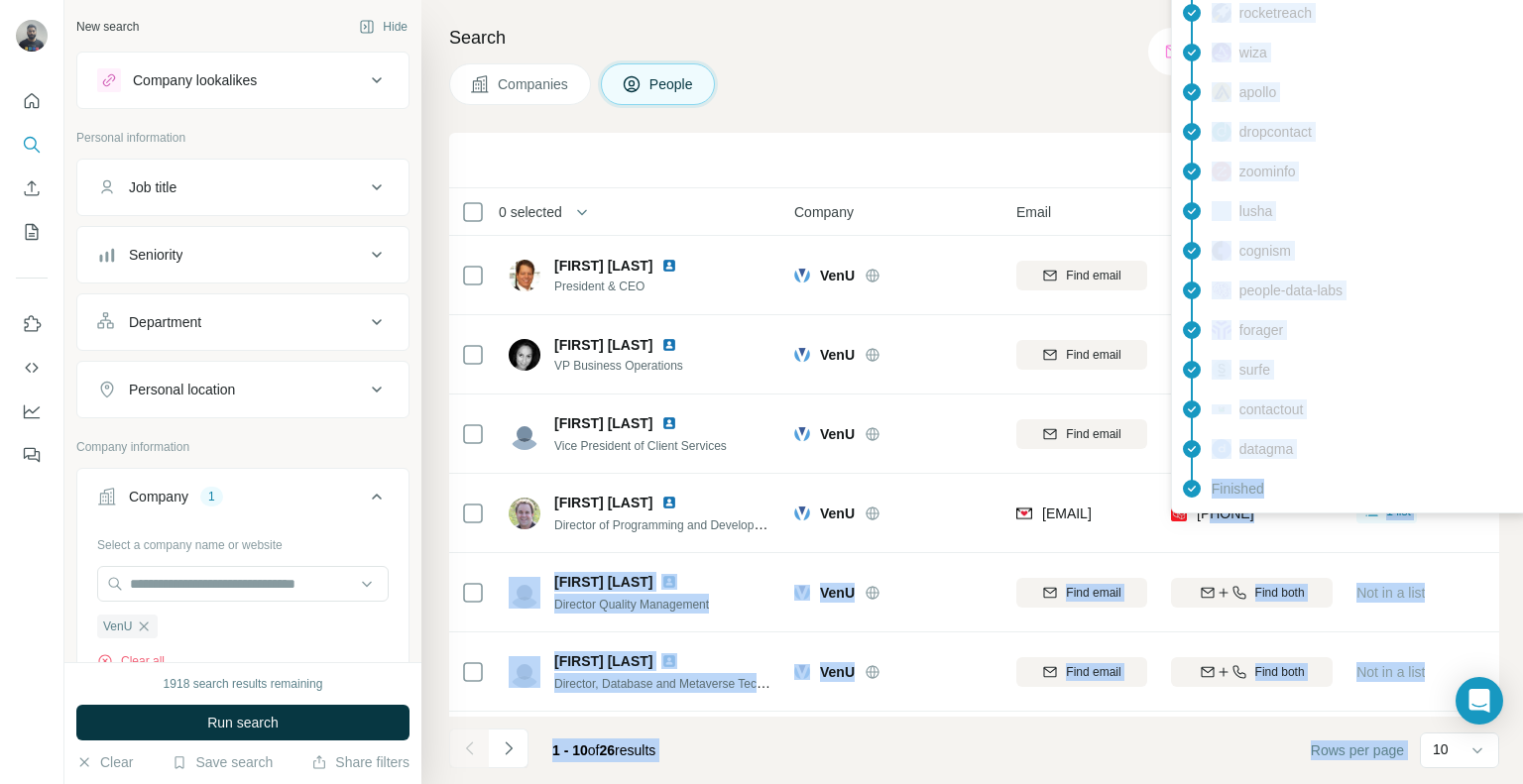 drag, startPoint x: 1211, startPoint y: 496, endPoint x: 1272, endPoint y: 511, distance: 62.8172 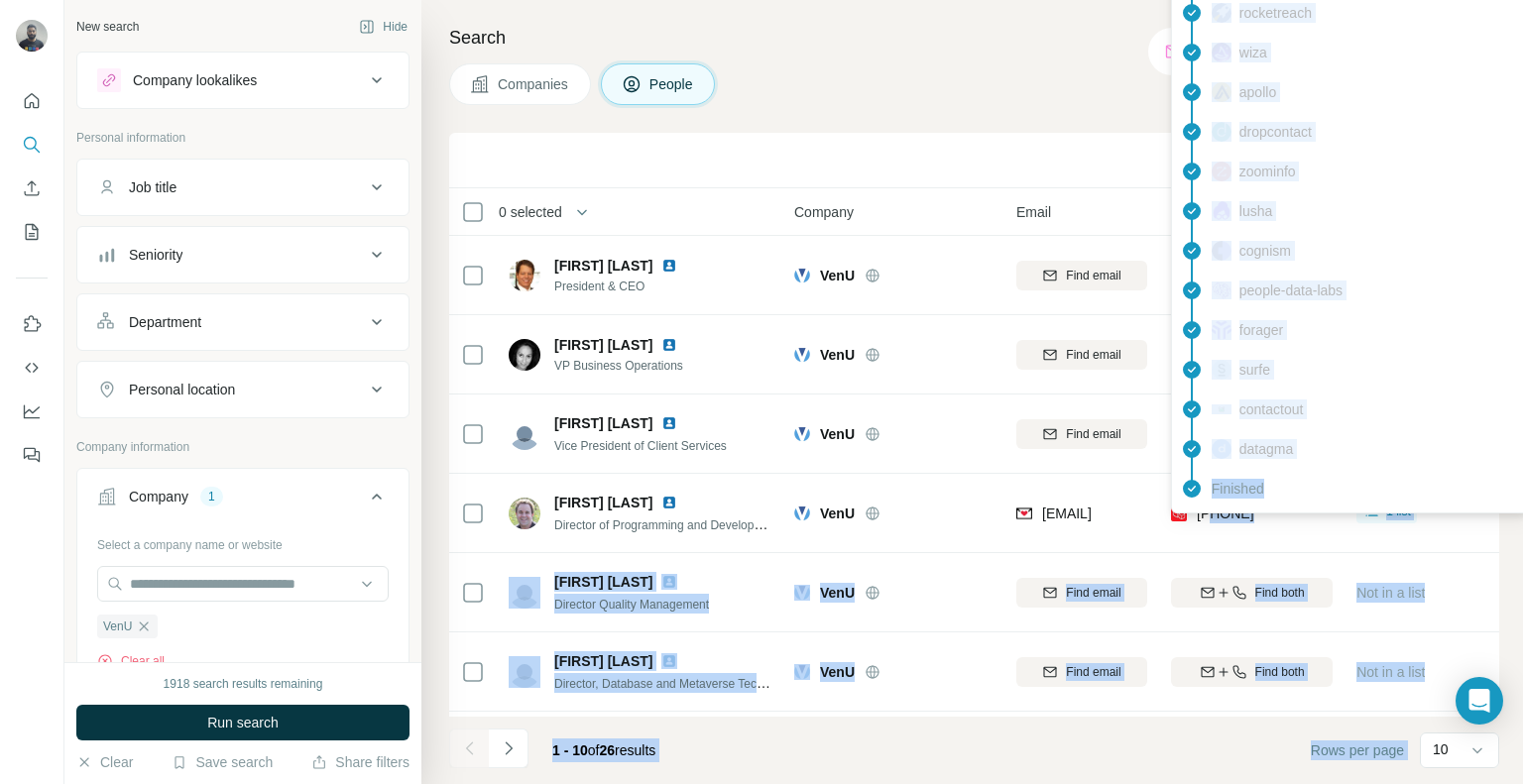 click on "New search Hide Company lookalikes Personal information Job title Seniority Department Personal location Company information Company 1 Select a company name or website VenU   Clear all Upload a CSV of company websites. Your list is private and won't be saved or shared. Upload a list of companies Industry HQ location Annual revenue ($) Employees (size) Technologies Keywords 1918 search results remaining Run search Clear Save search Share filters Search Companies People Add to list Find emails & mobiles 0 selected   People Company Email Mobile Lists Personal location Seniority Department Landline Thomas Doty President & CEO VenU Find email Find both Not in a list 🇺🇸 United States C-Level Management Find email first Carolyn Cameron VP Business Operations VenU Find email Find both Not in a list 🇺🇸 United States VP Operations, Management Find email first Ryan H. Vice President of Client Services VenU Find email Find both Not in a list 🇺🇸 United States VP Customer Relations, Management Brian Otto" at bounding box center [762, 392] 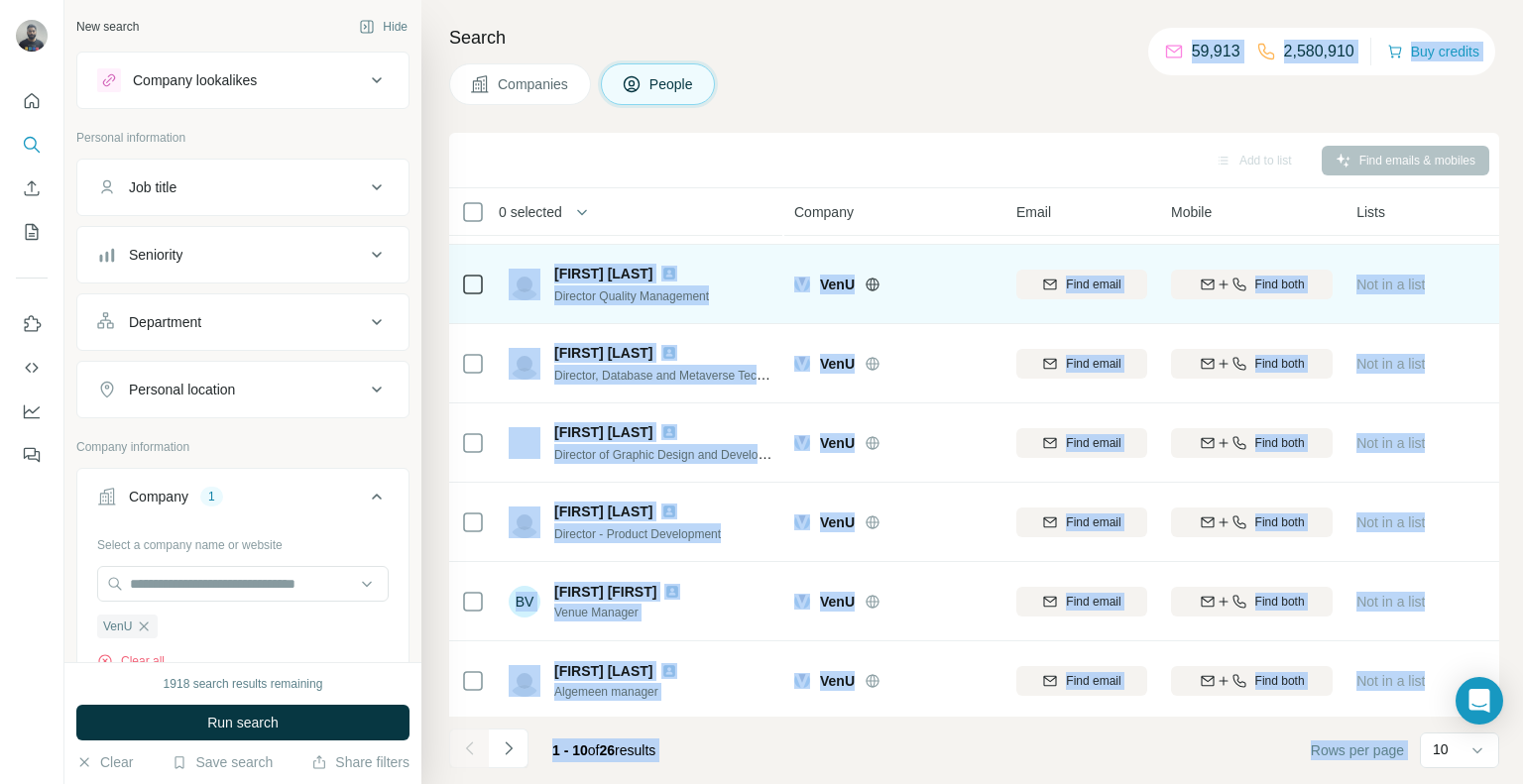 scroll, scrollTop: 311, scrollLeft: 0, axis: vertical 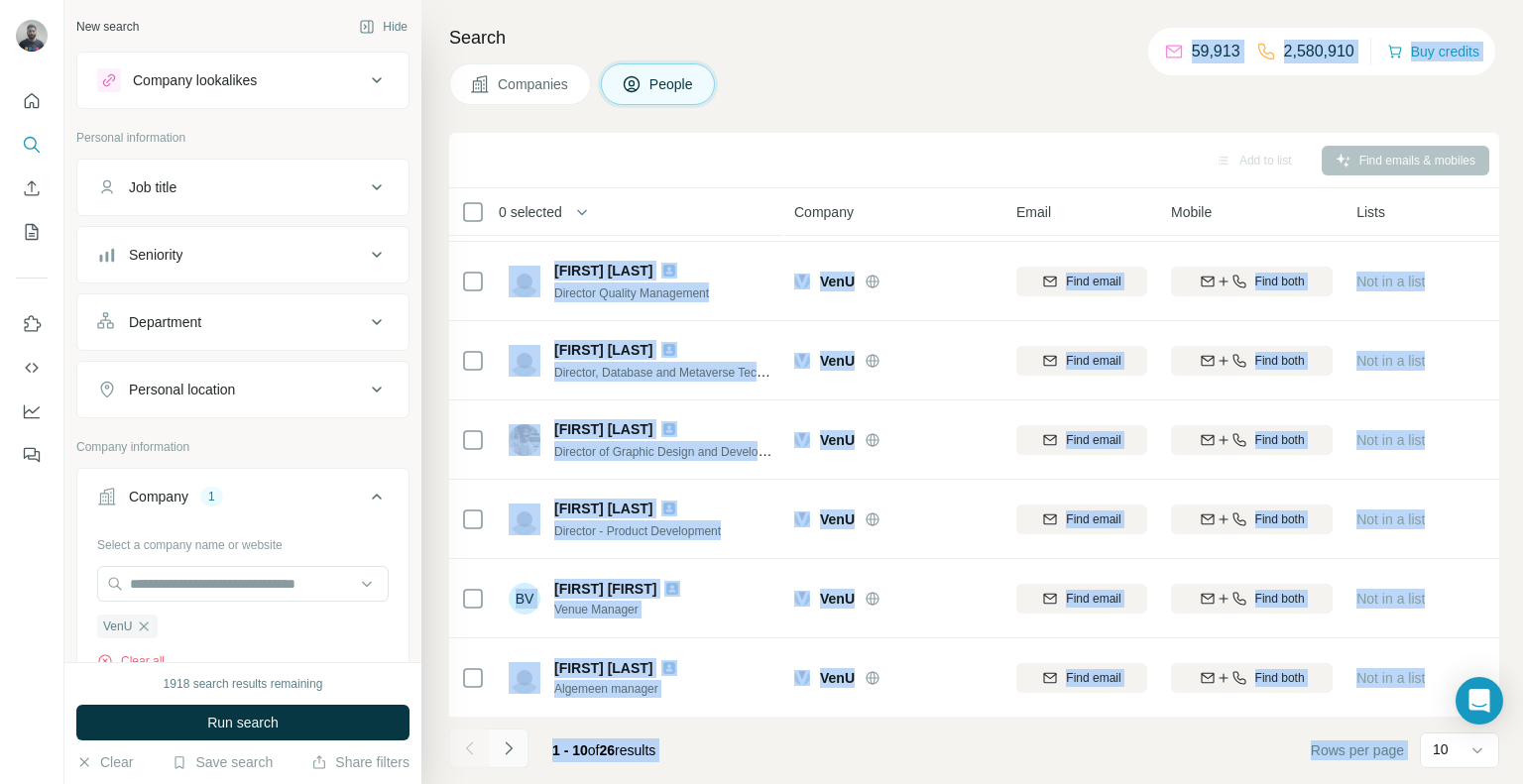 click at bounding box center (509, 748) 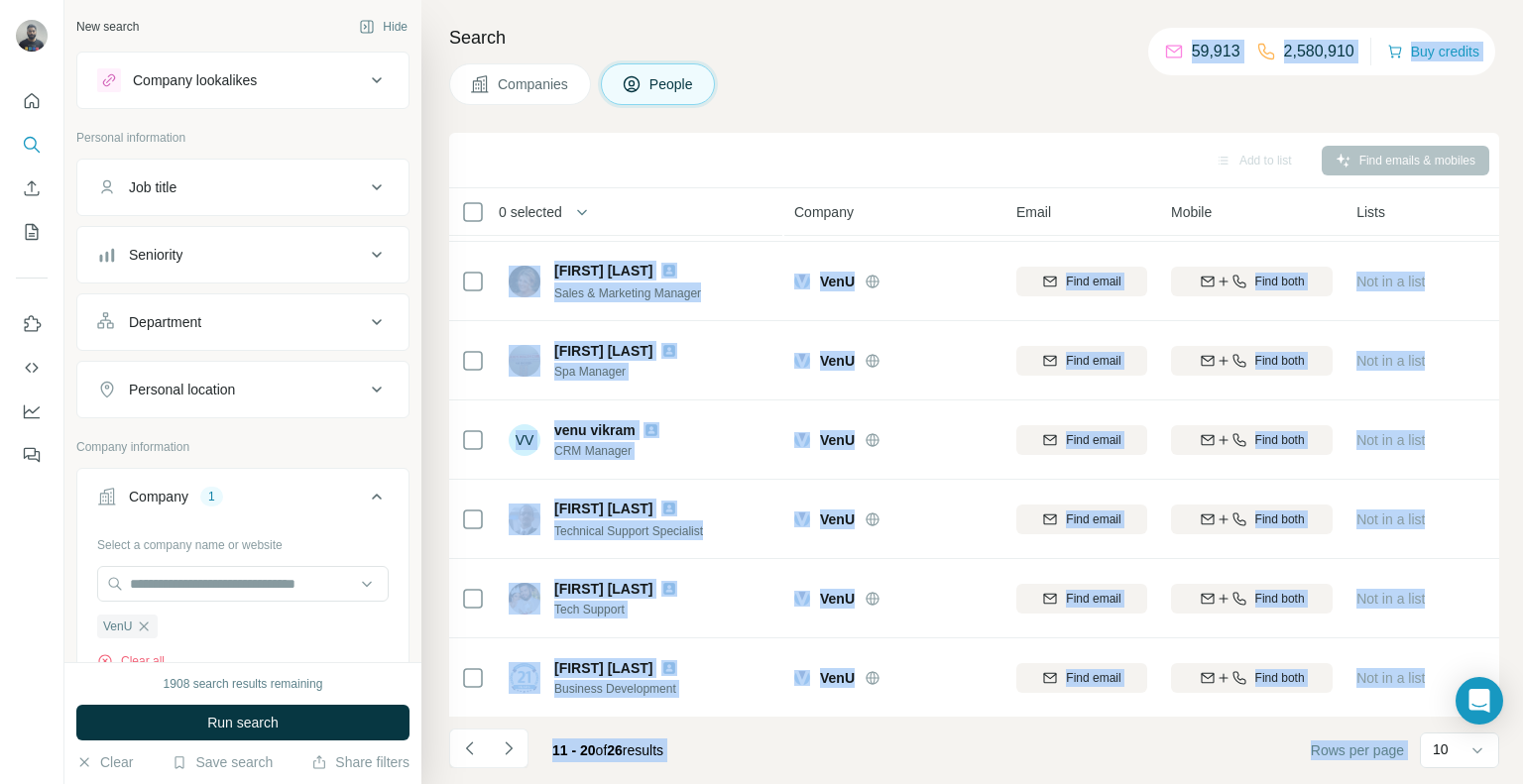 click on "Add to list Find emails & mobiles" at bounding box center [974, 161] 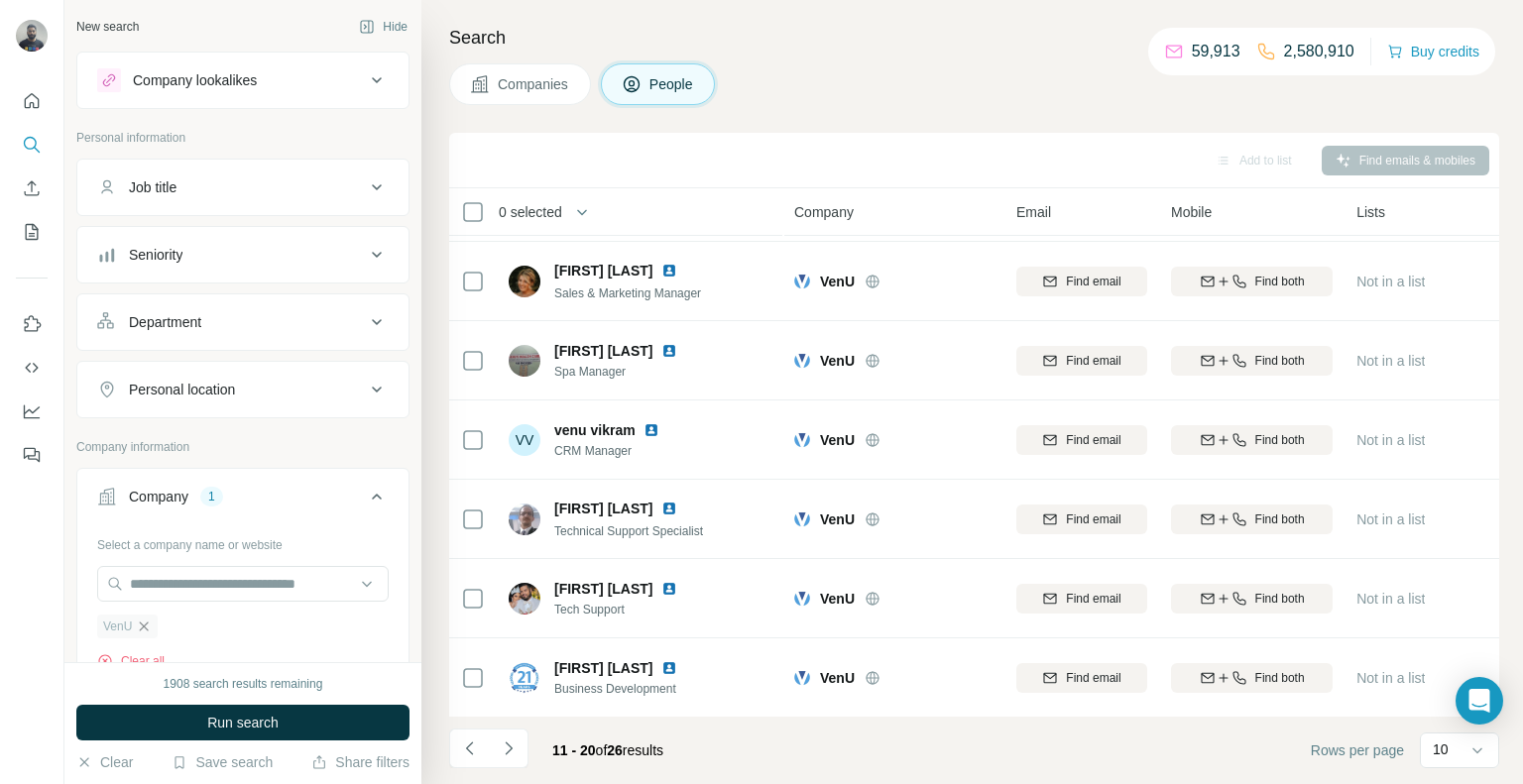 click 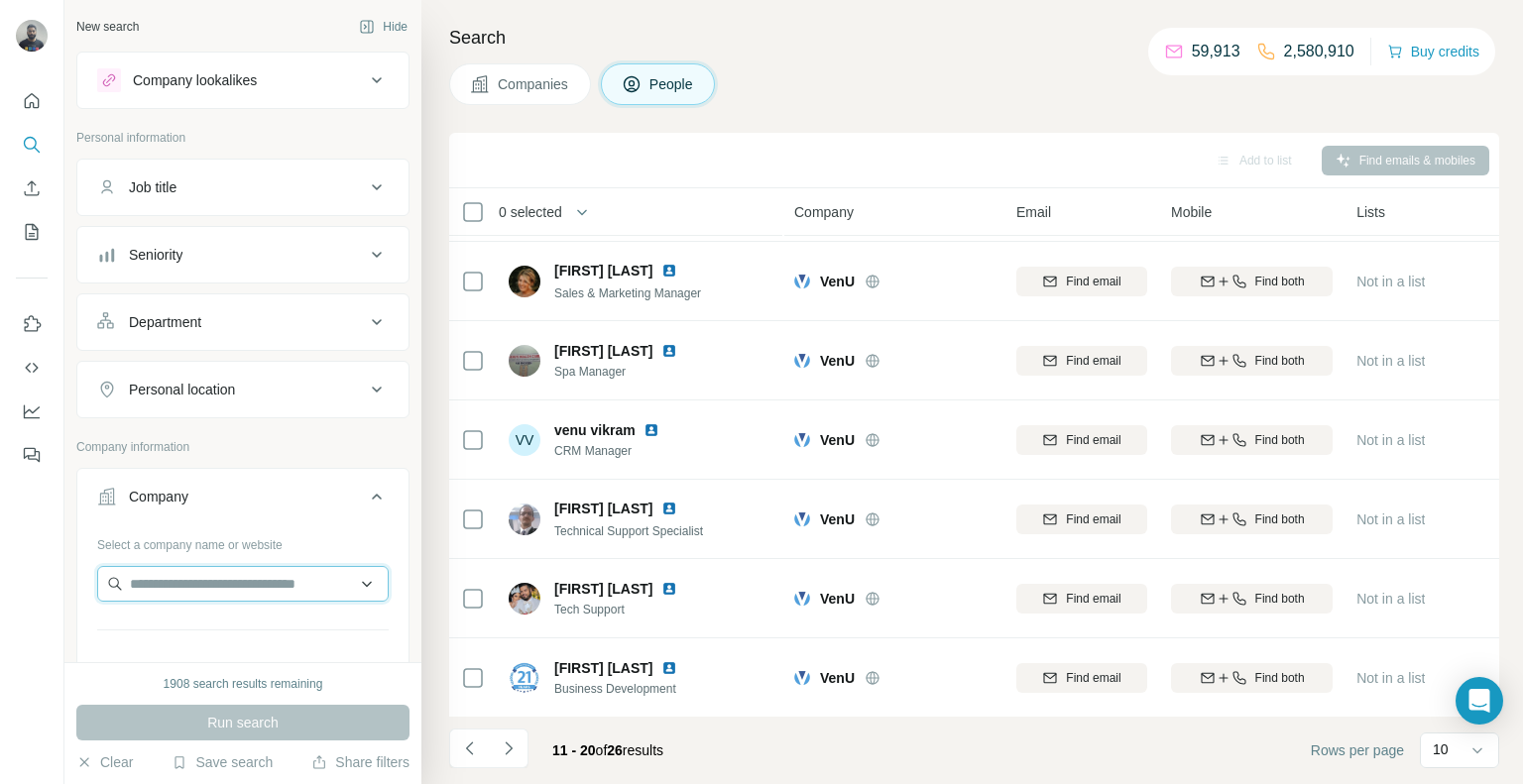 click at bounding box center [243, 584] 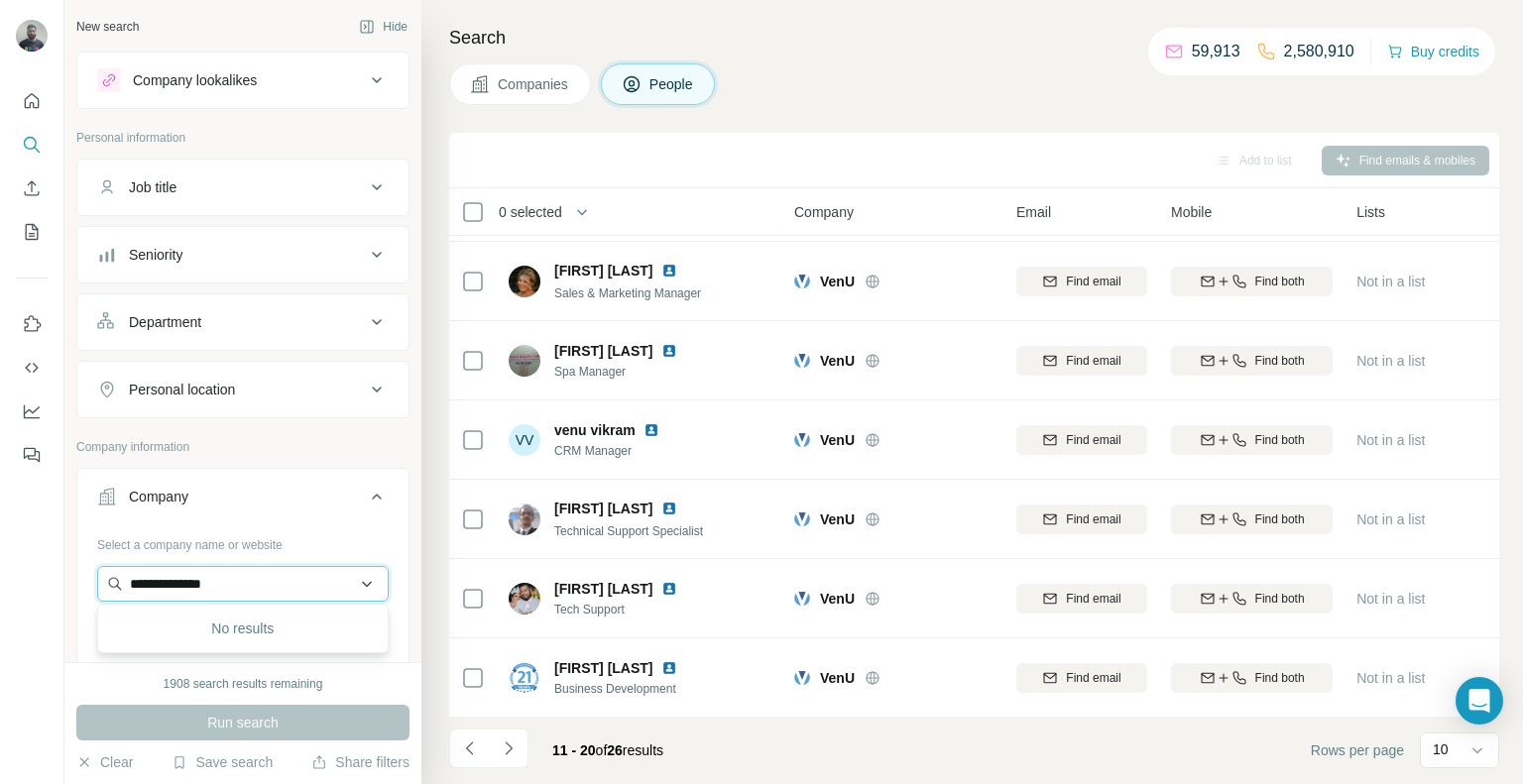 click on "**********" at bounding box center [243, 584] 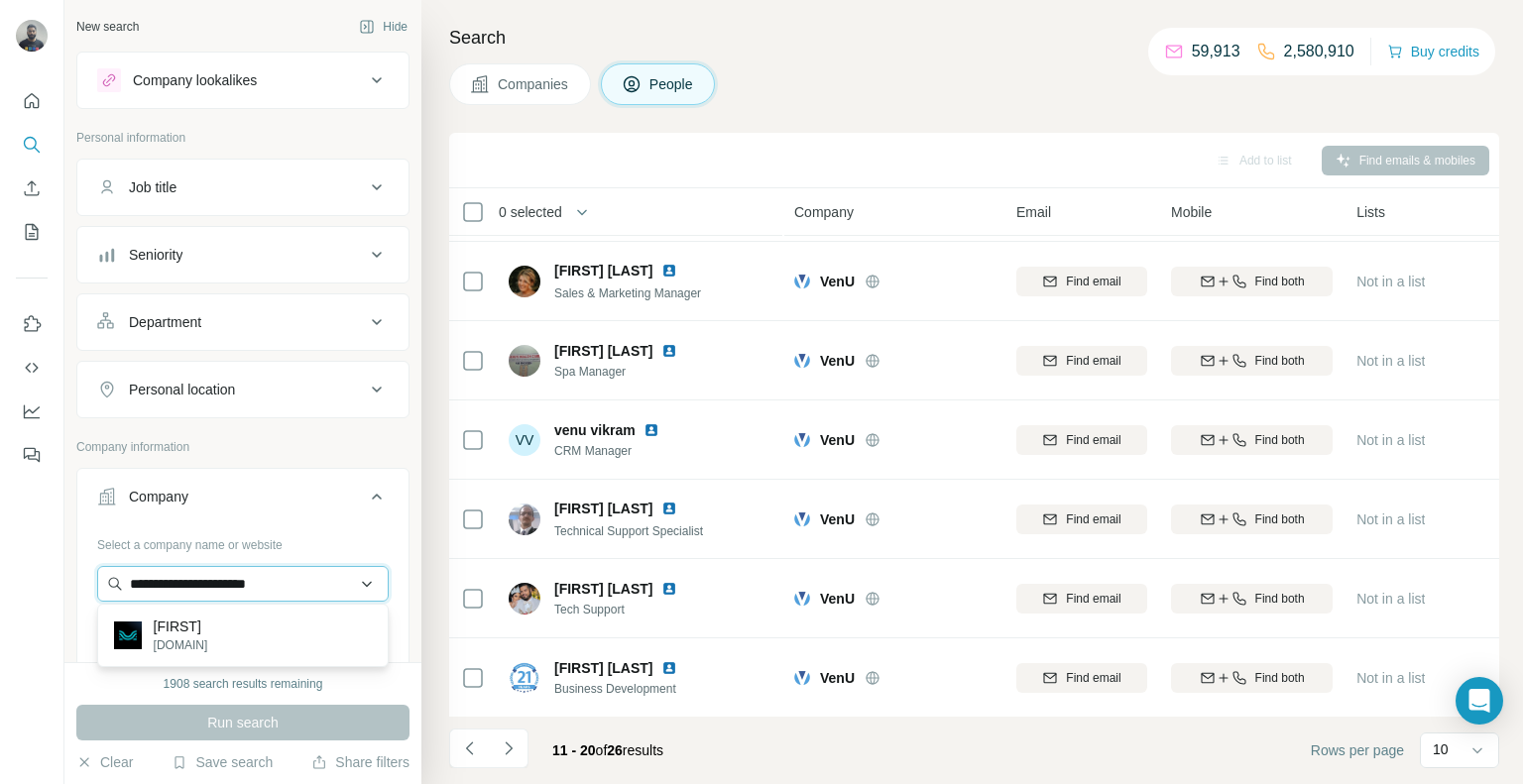 click on "**********" at bounding box center (243, 584) 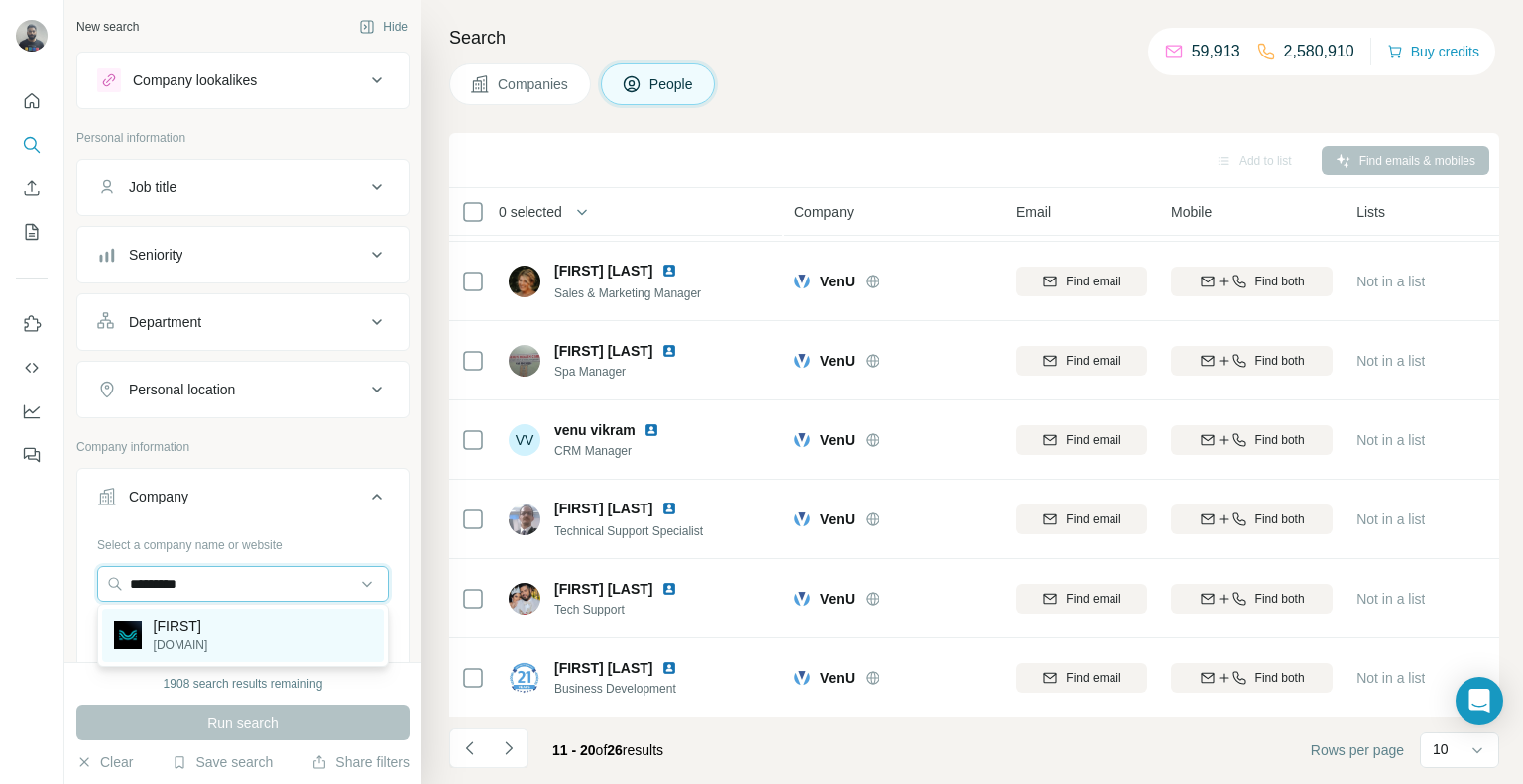 type on "*********" 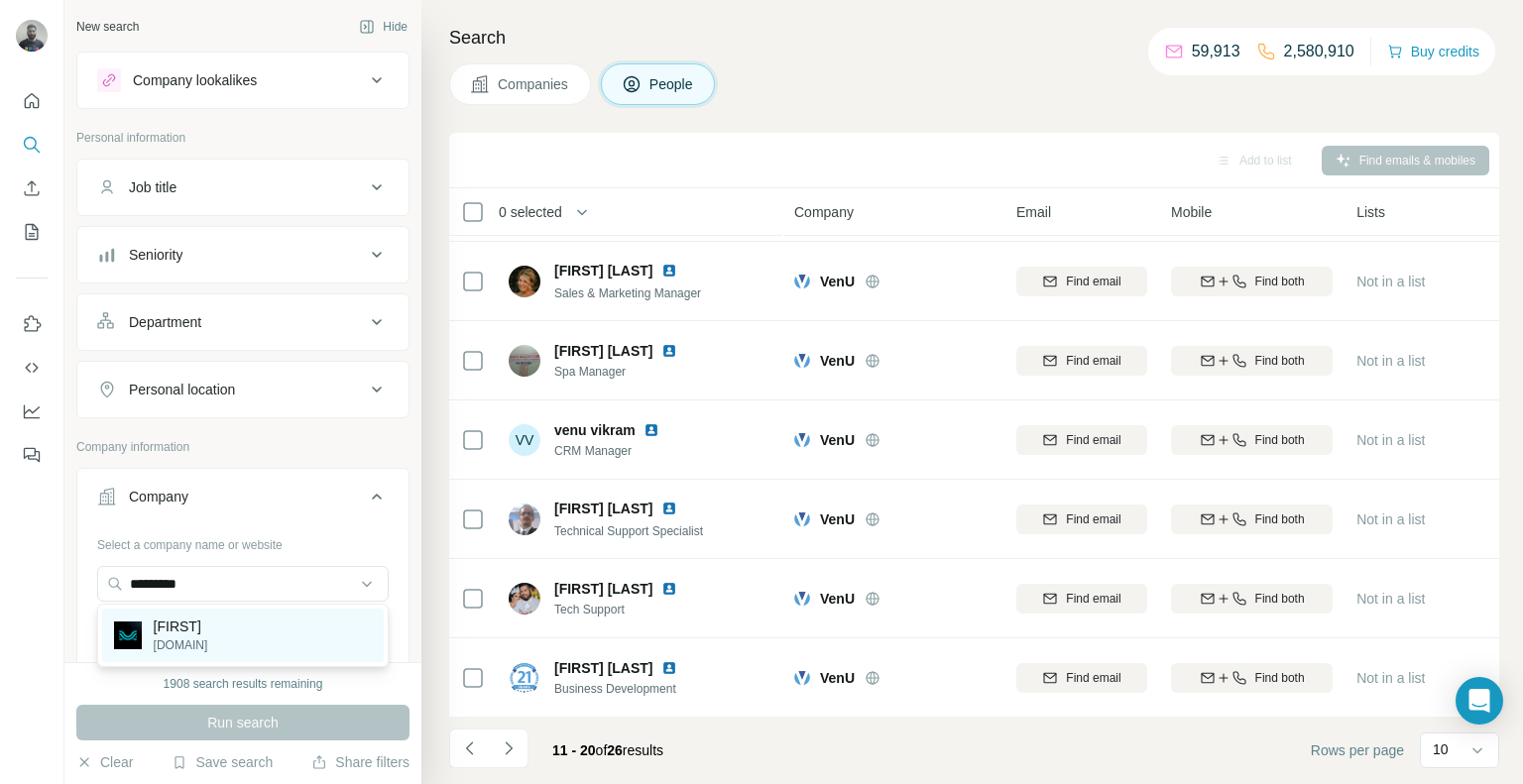 click on "Moises moises.ai" at bounding box center (243, 635) 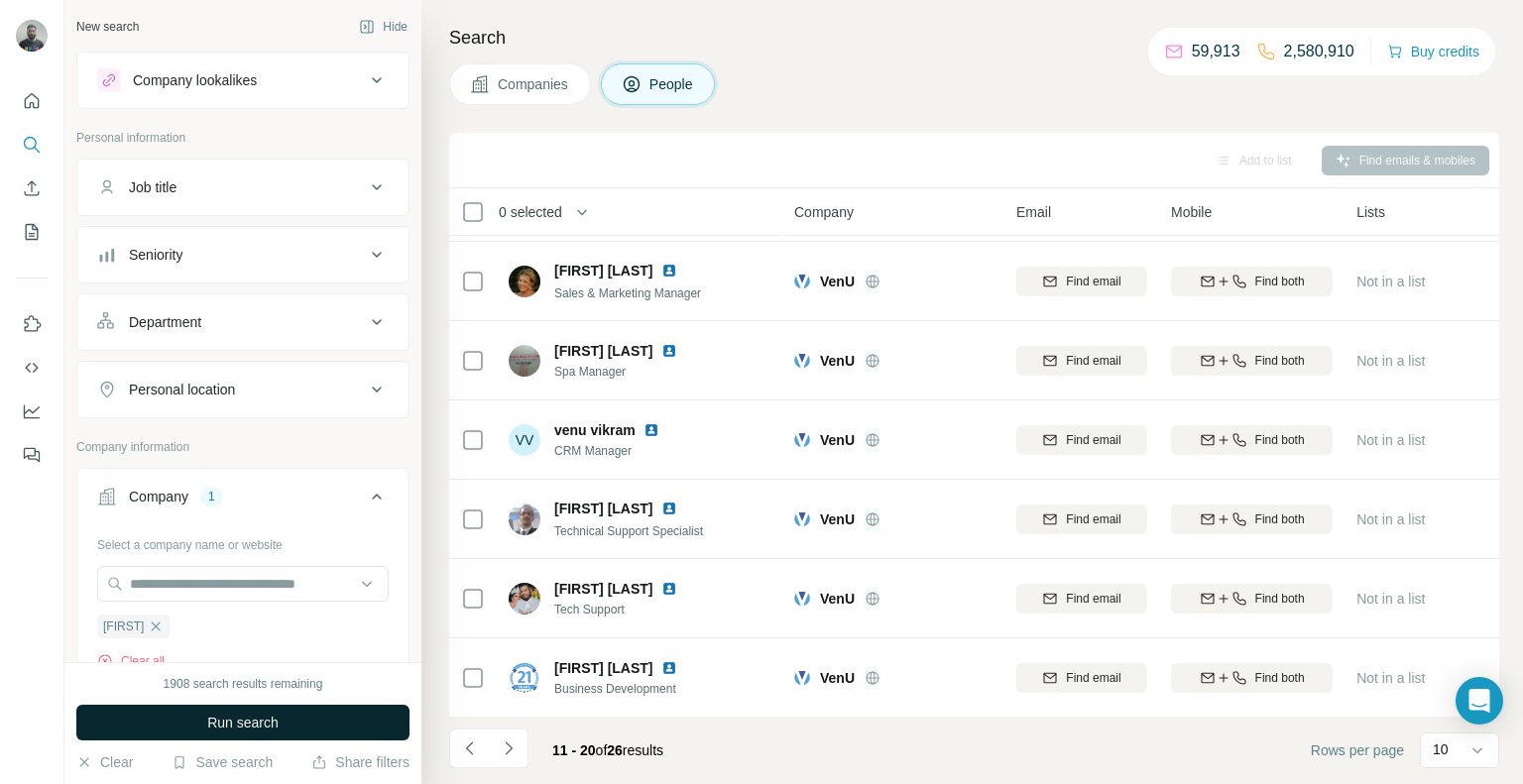 click on "Run search" at bounding box center [243, 723] 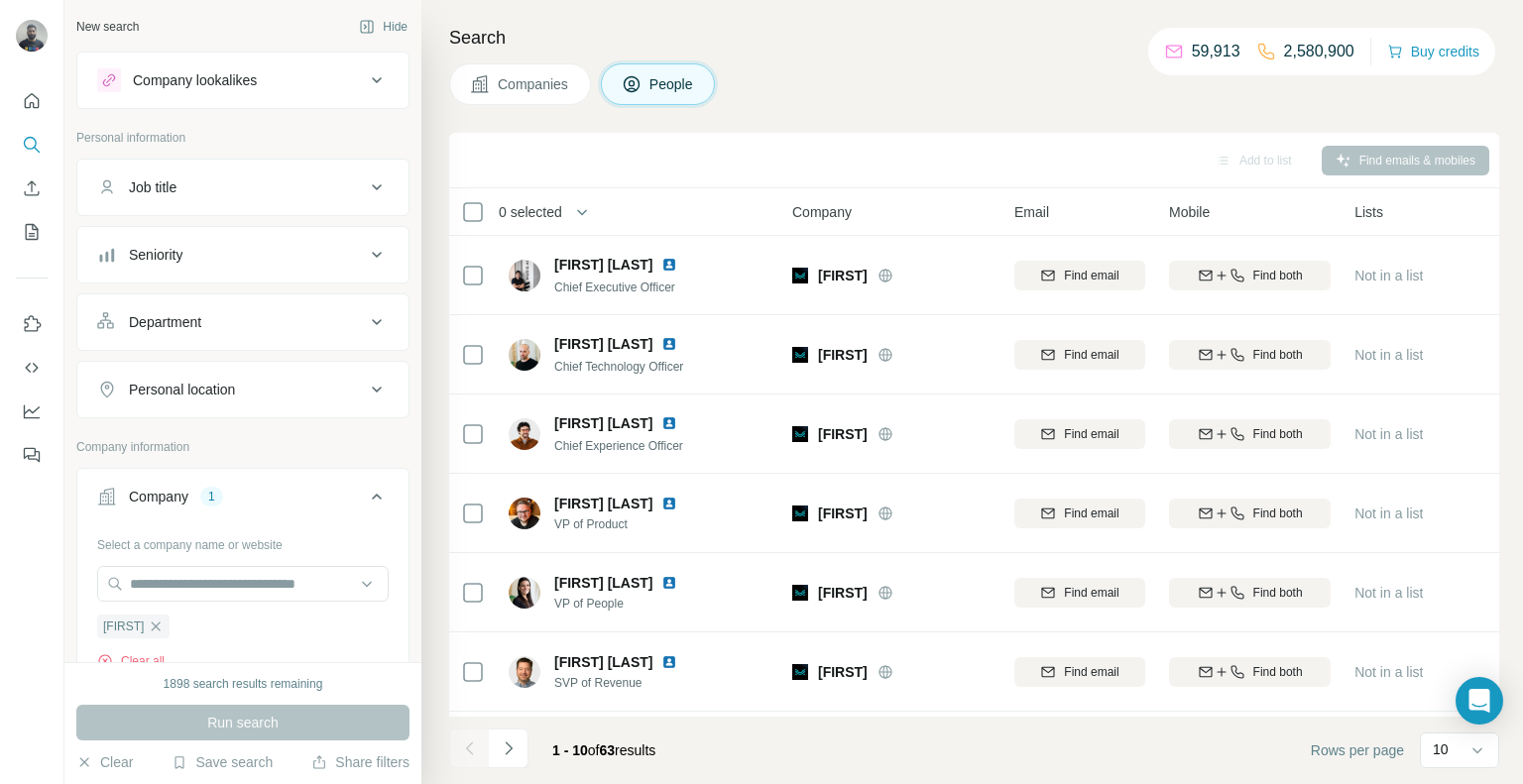 scroll, scrollTop: 0, scrollLeft: 3, axis: horizontal 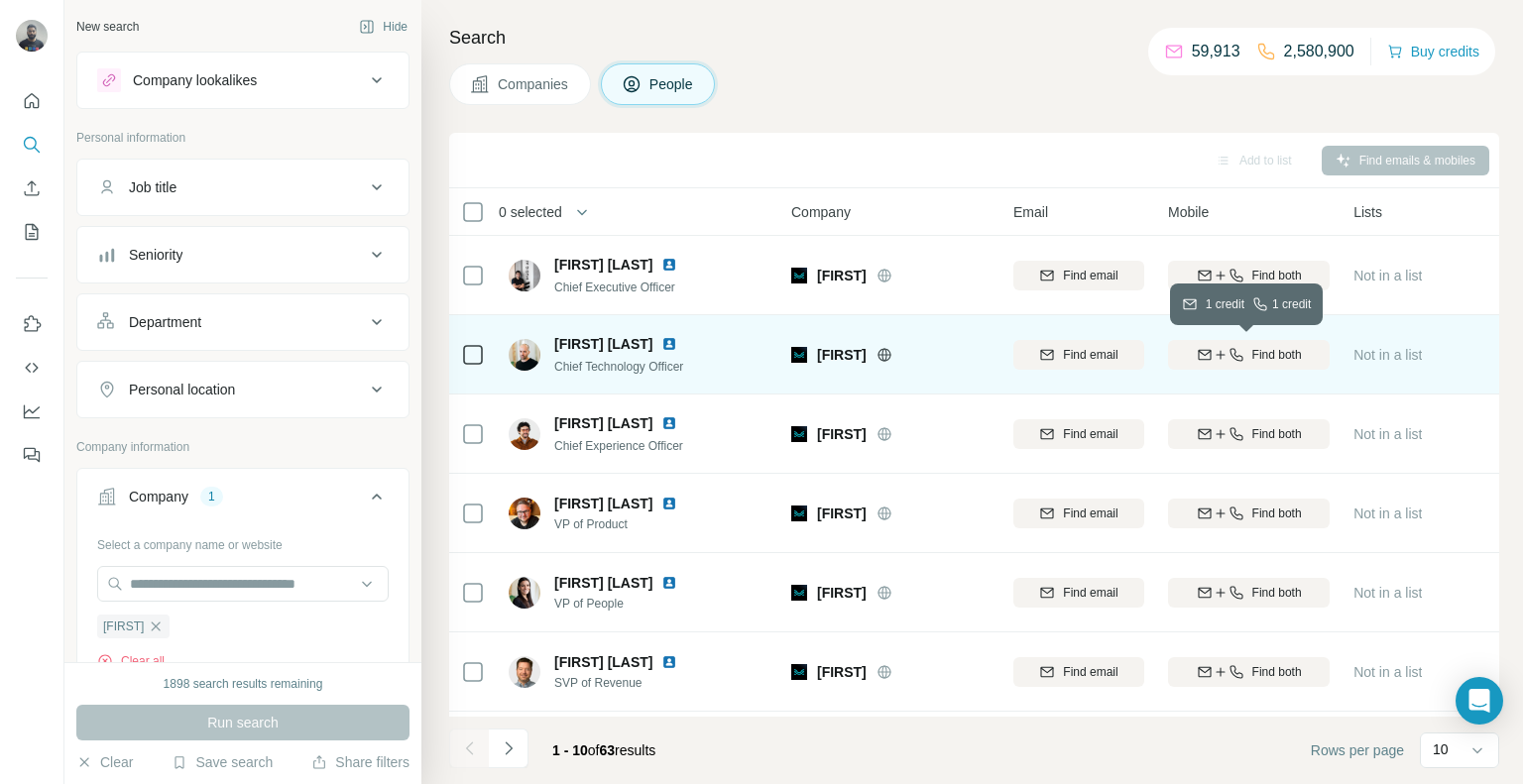 click on "Find both" at bounding box center (1277, 355) 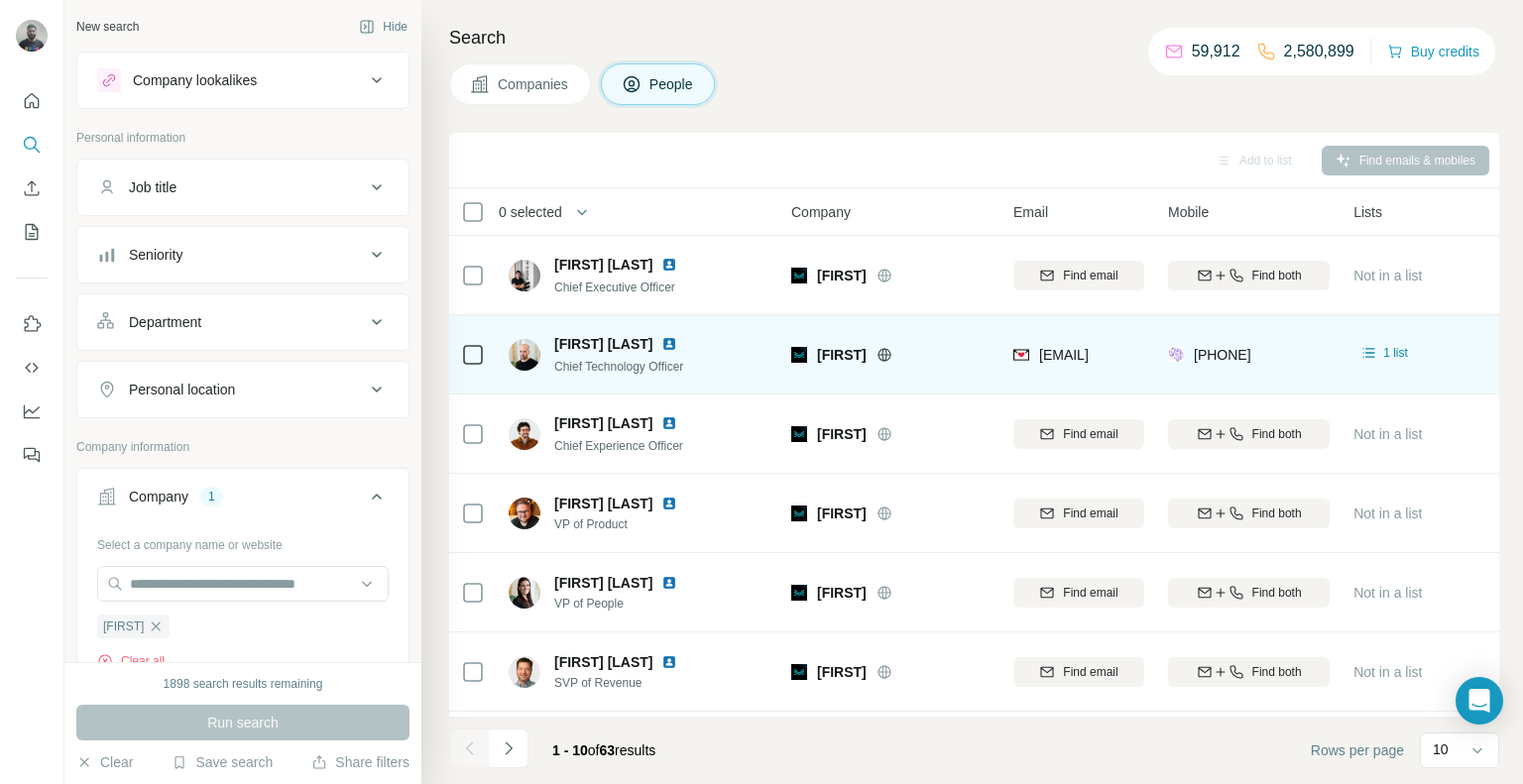 click on "hugo@moises.ai" at bounding box center [1079, 354] 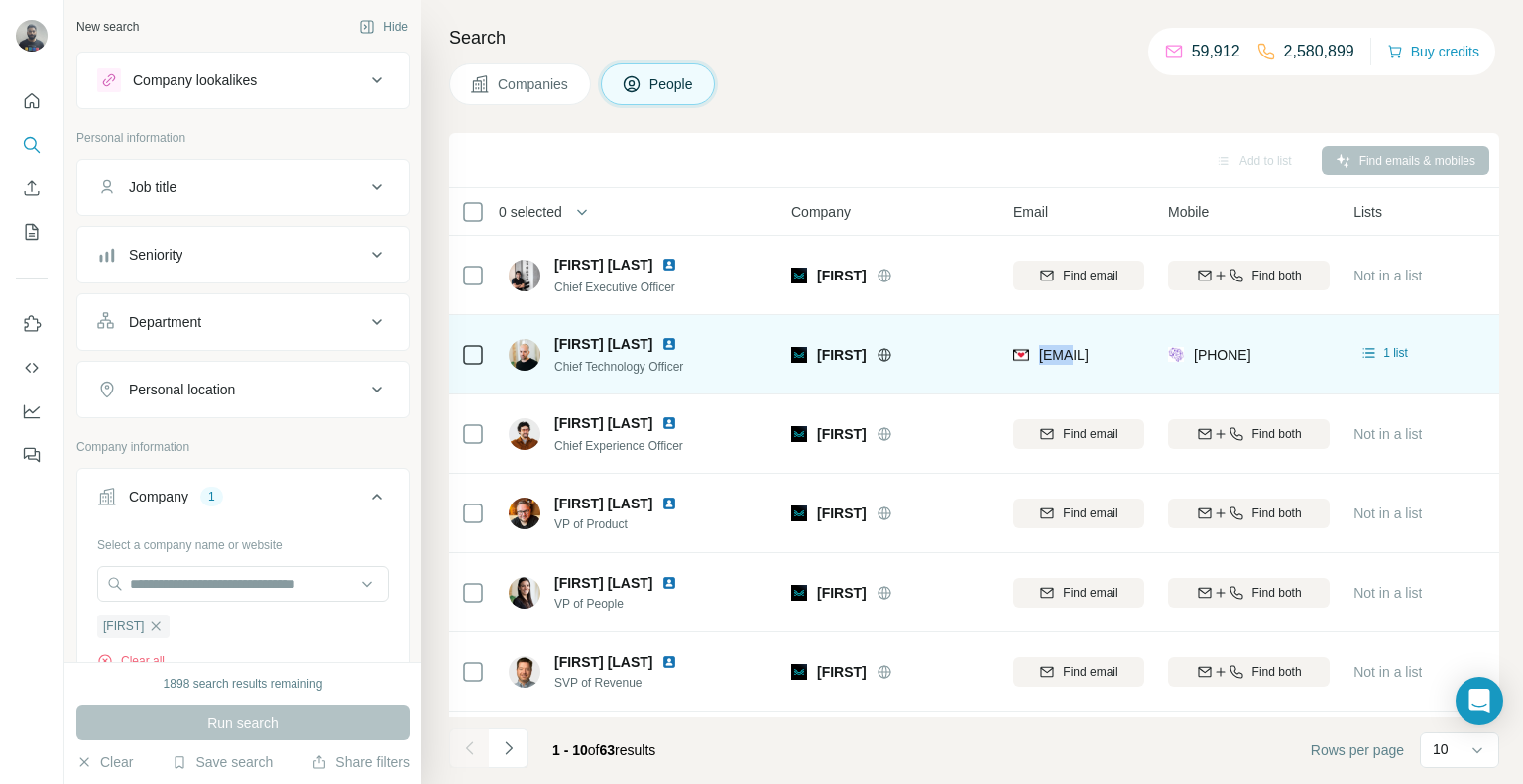 click on "hugo@moises.ai" at bounding box center (1079, 354) 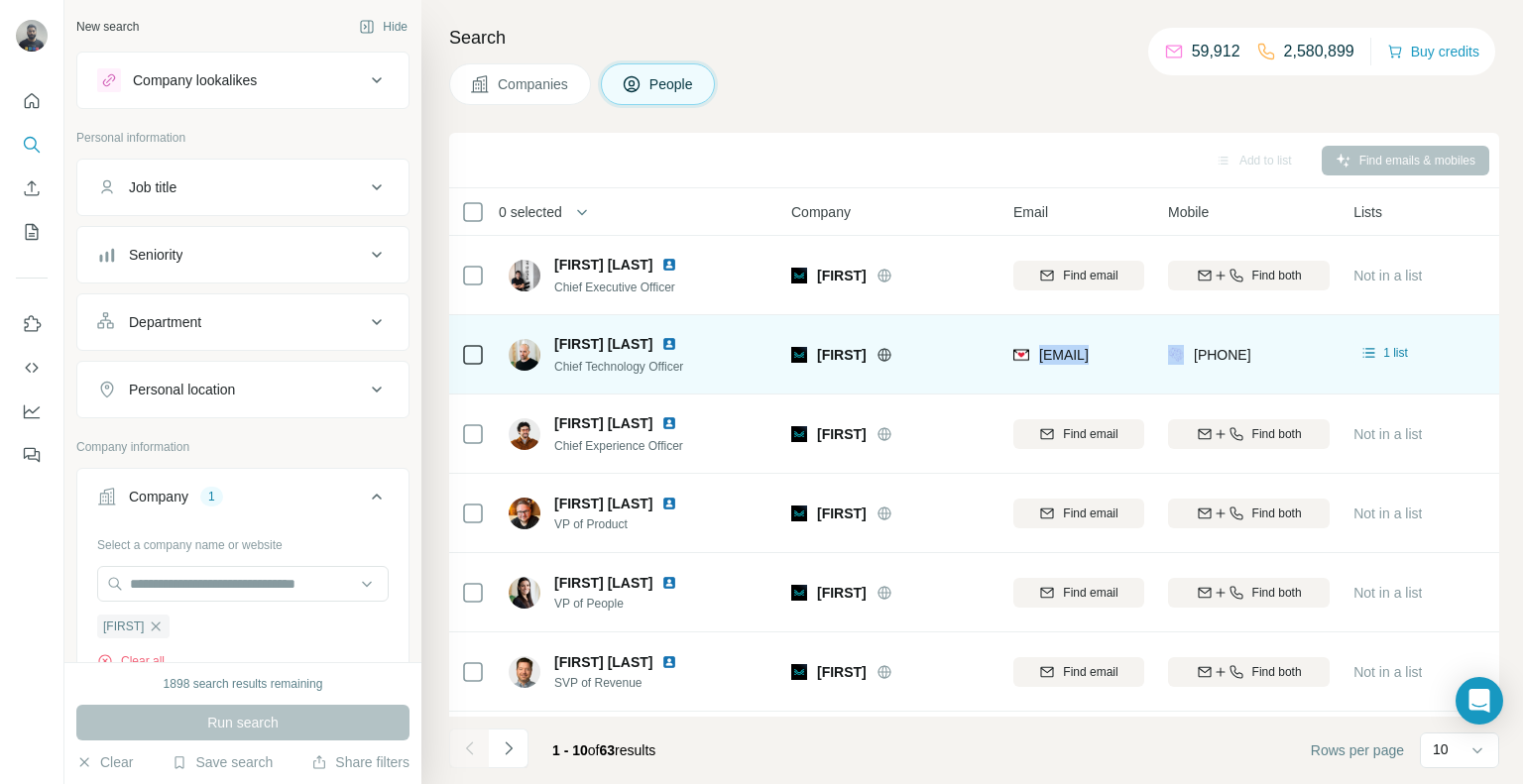 copy on "hugo@moises.ai" 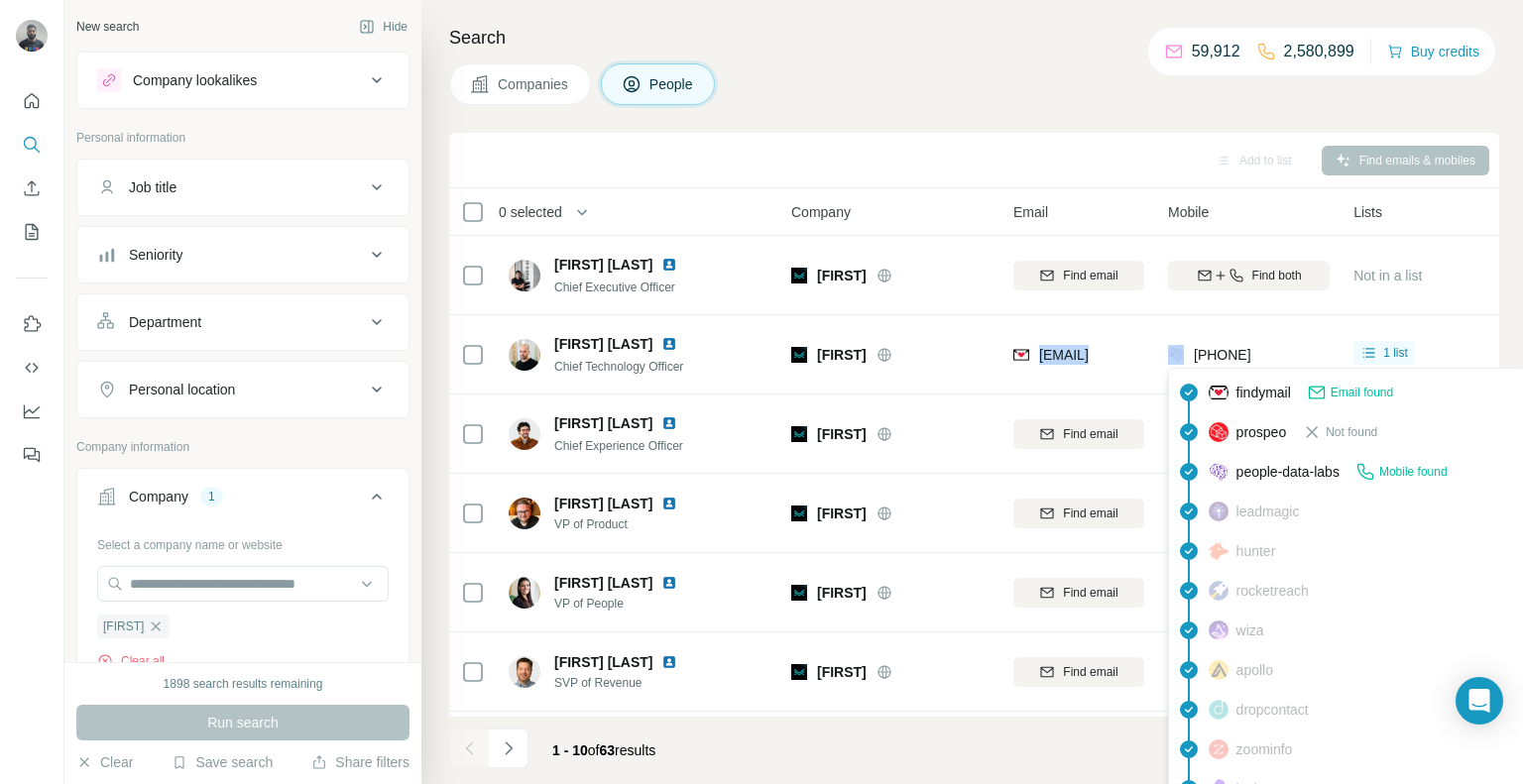 drag, startPoint x: 1299, startPoint y: 349, endPoint x: 1193, endPoint y: 359, distance: 106.47065 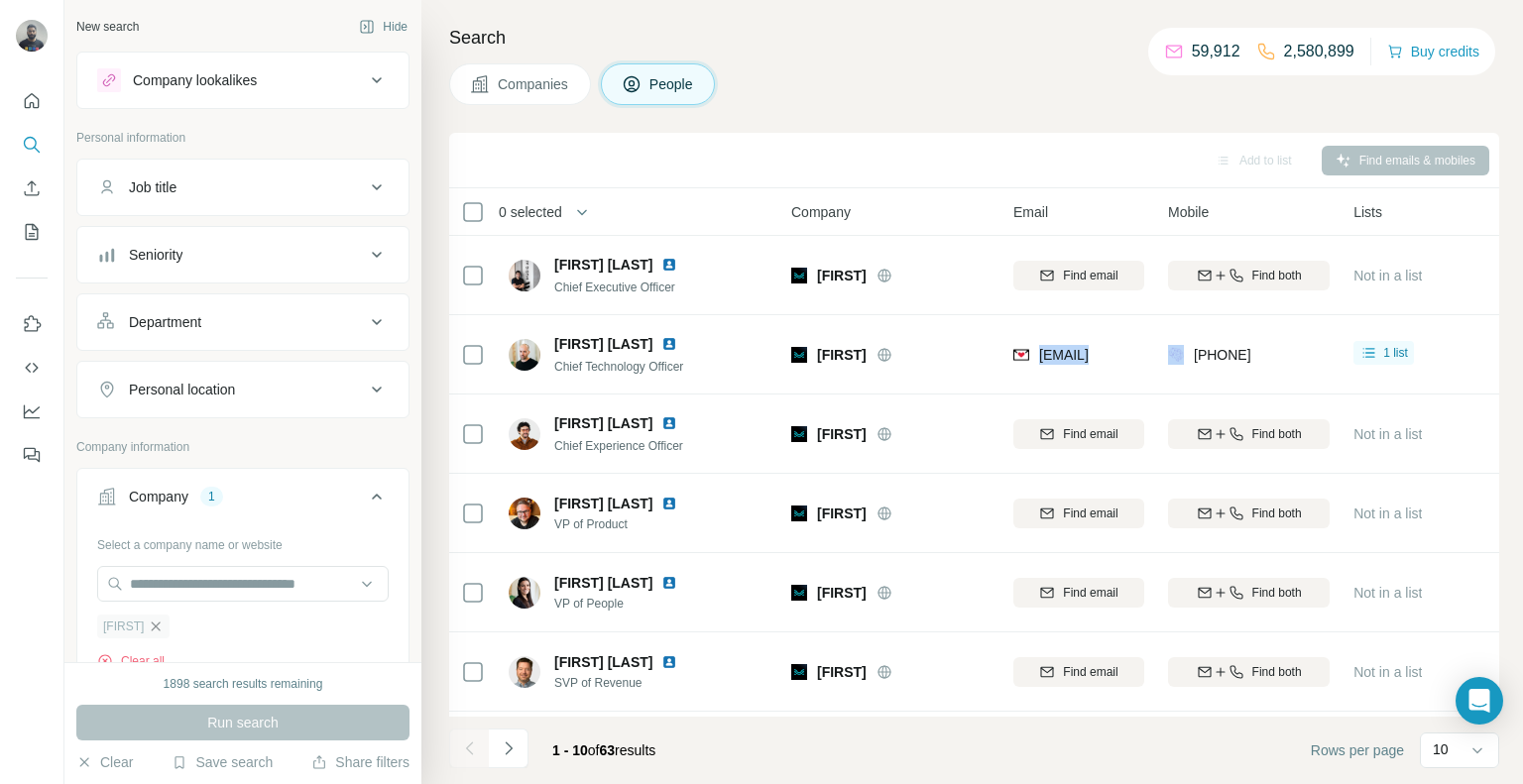 click 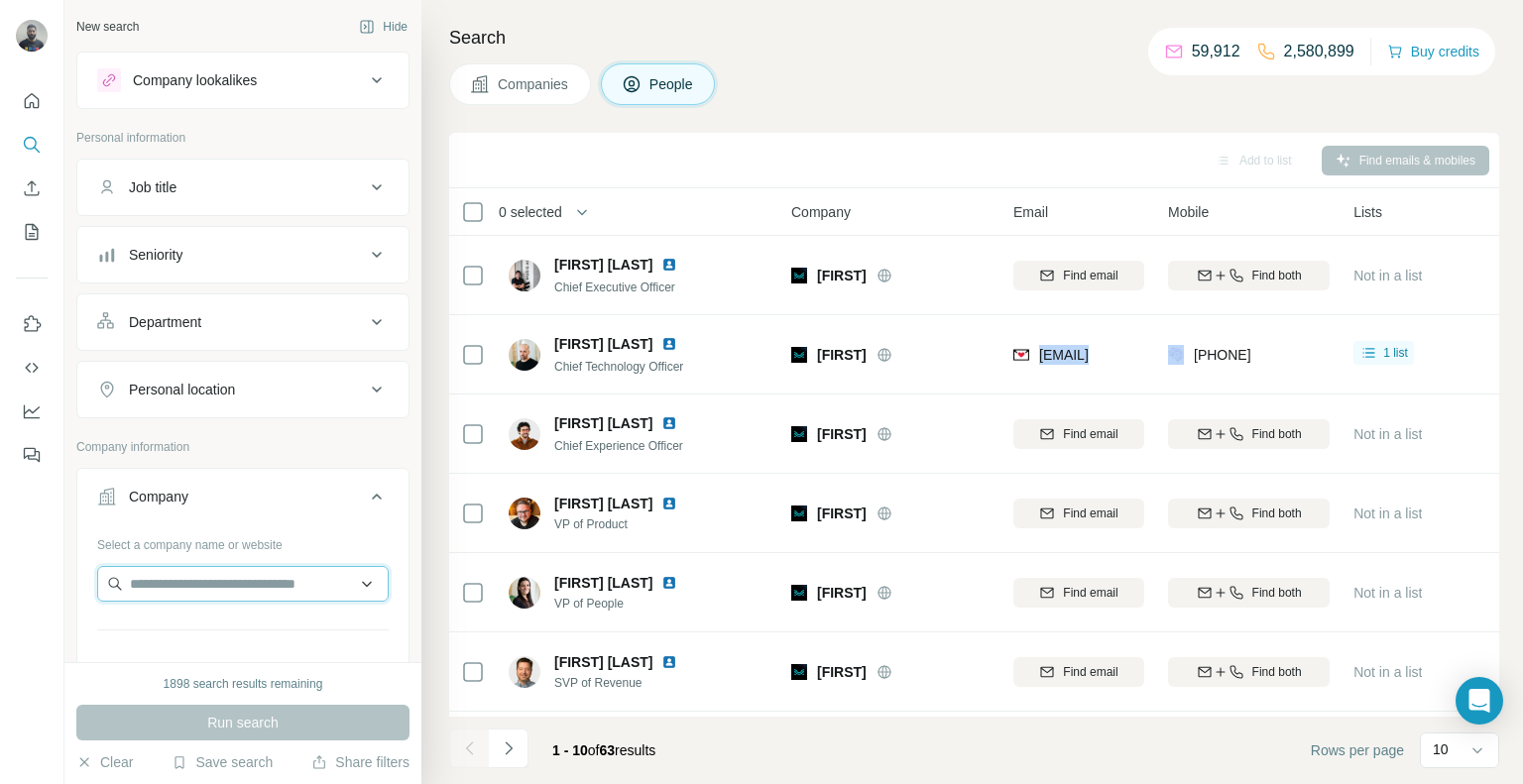 click at bounding box center (243, 584) 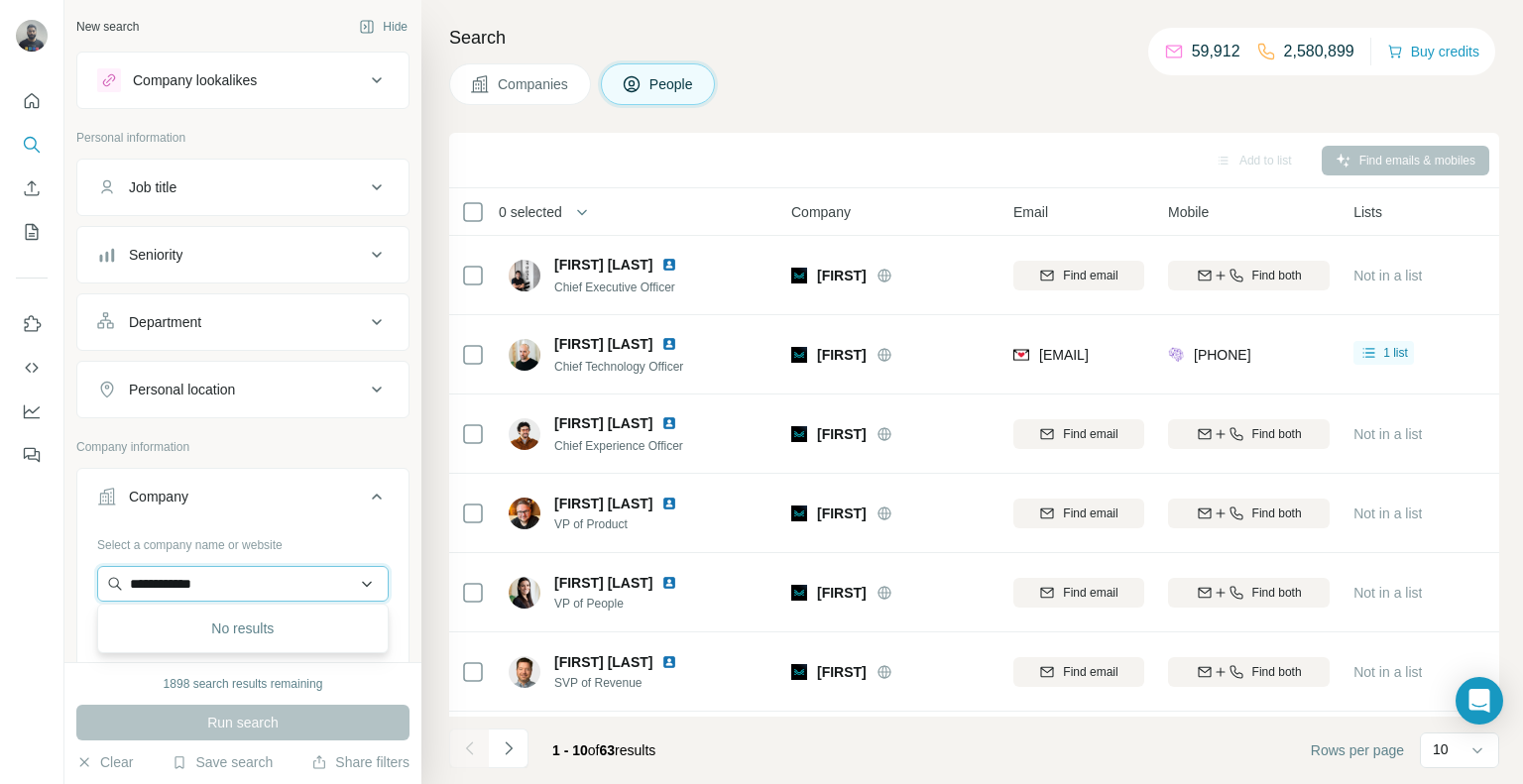 type on "**********" 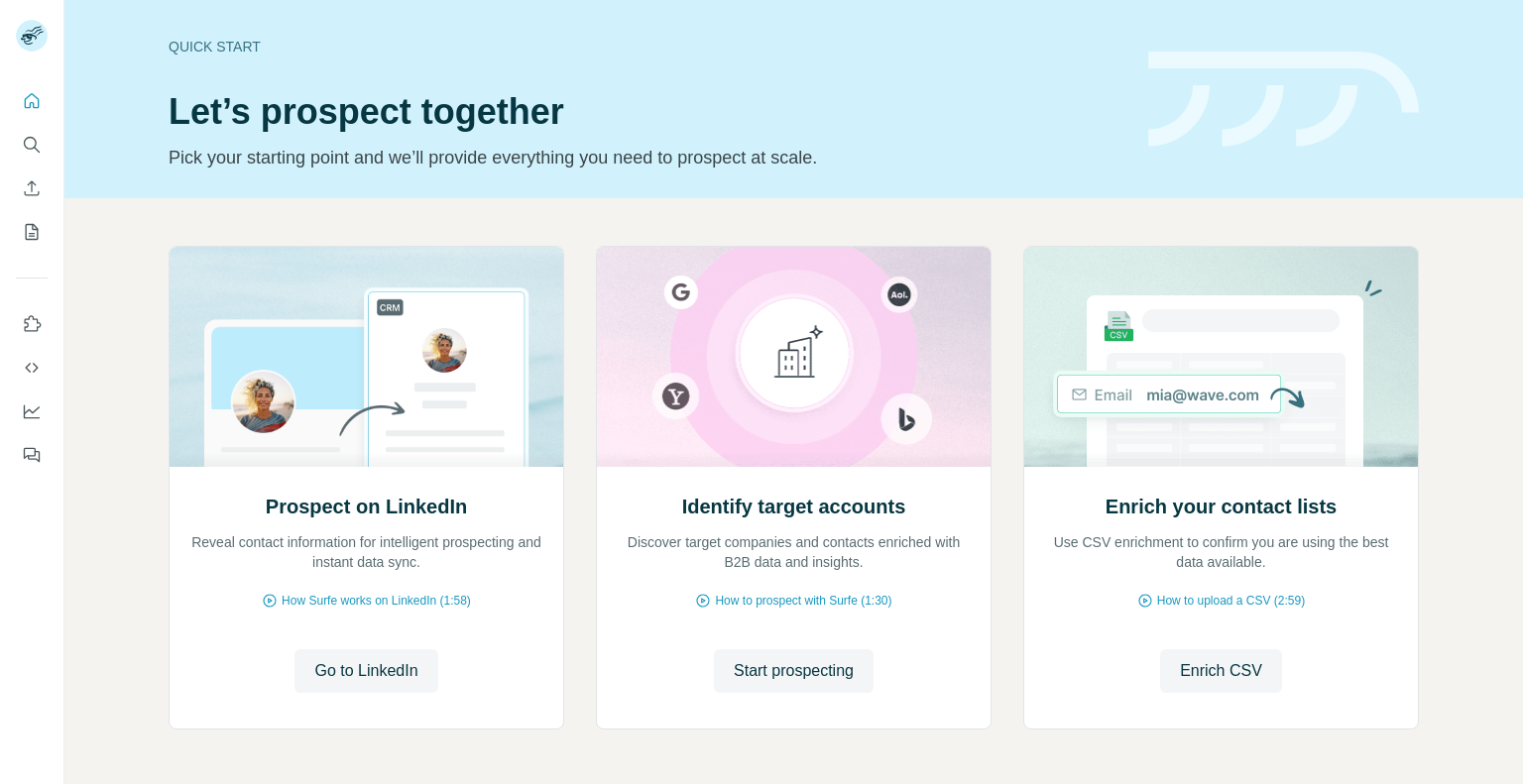 scroll, scrollTop: 0, scrollLeft: 0, axis: both 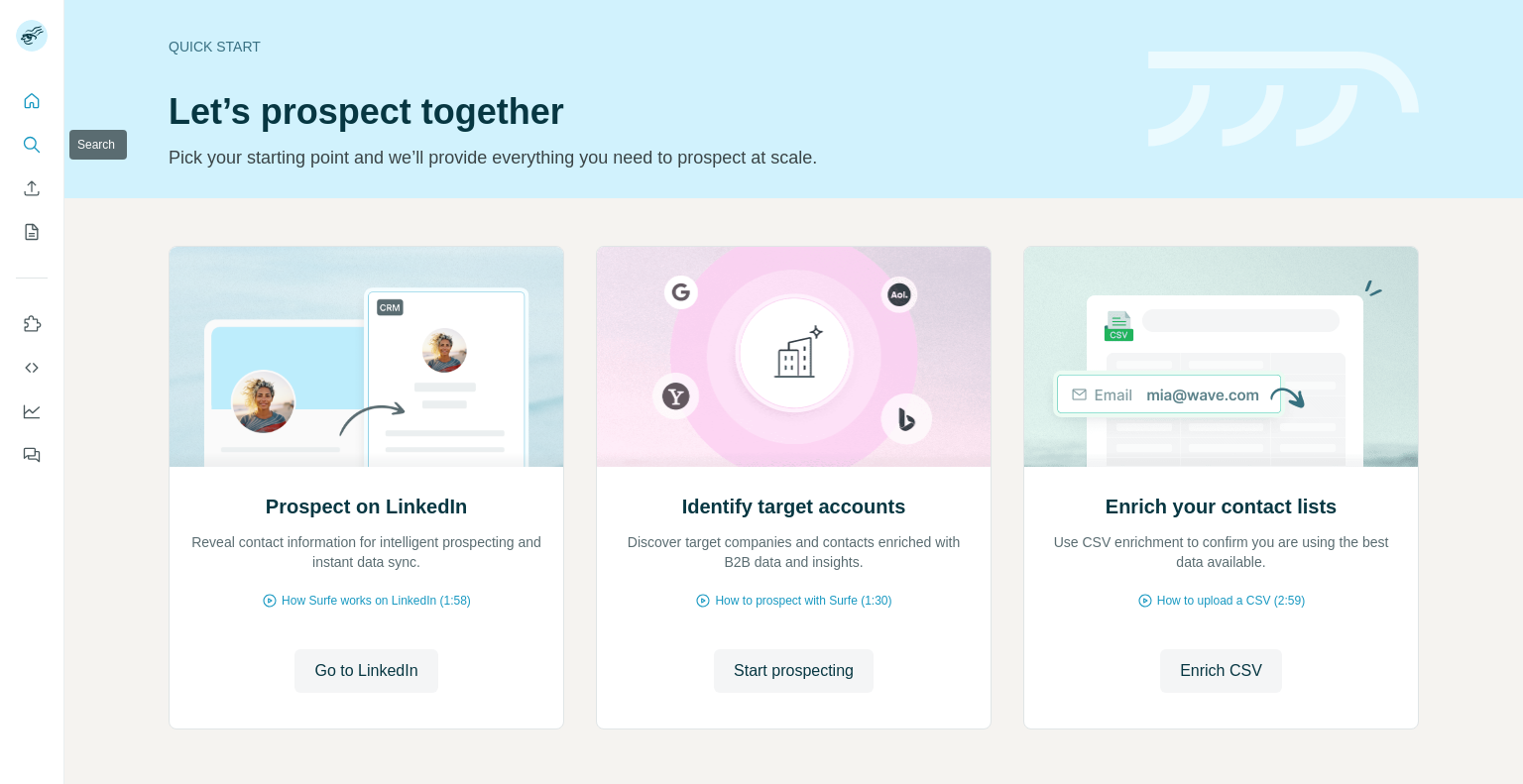 click at bounding box center (32, 145) 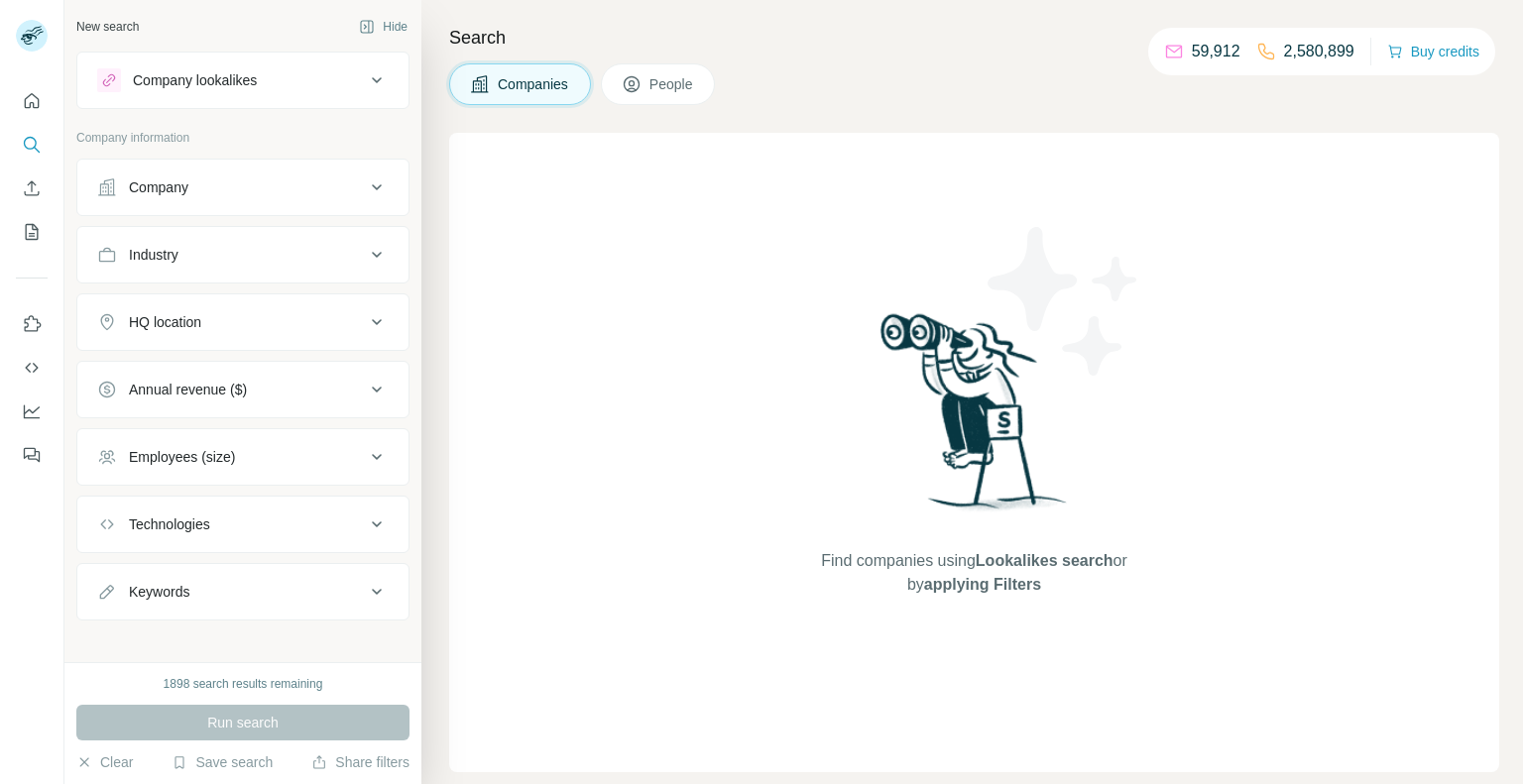 click on "Company" at bounding box center (159, 187) 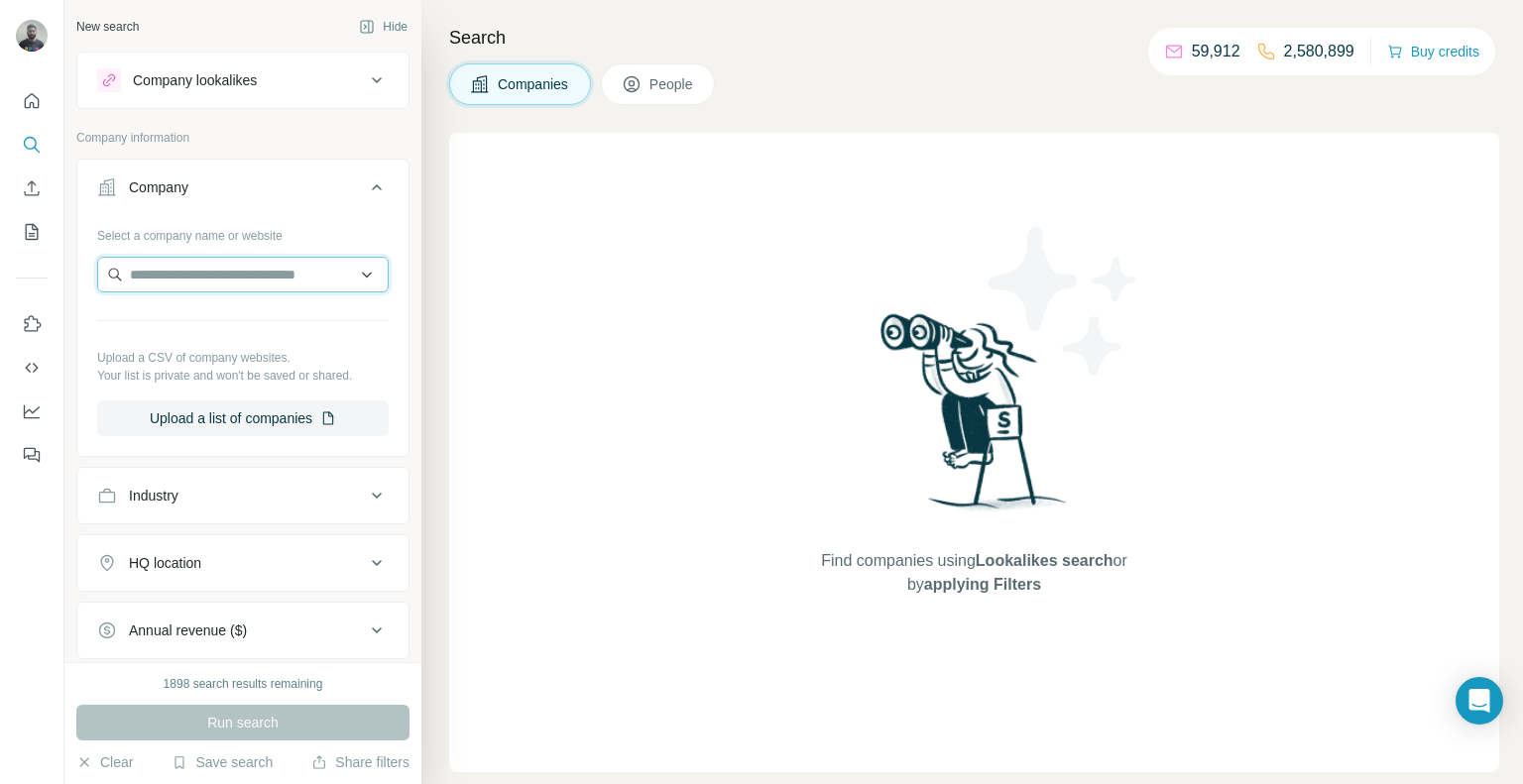 click at bounding box center (243, 275) 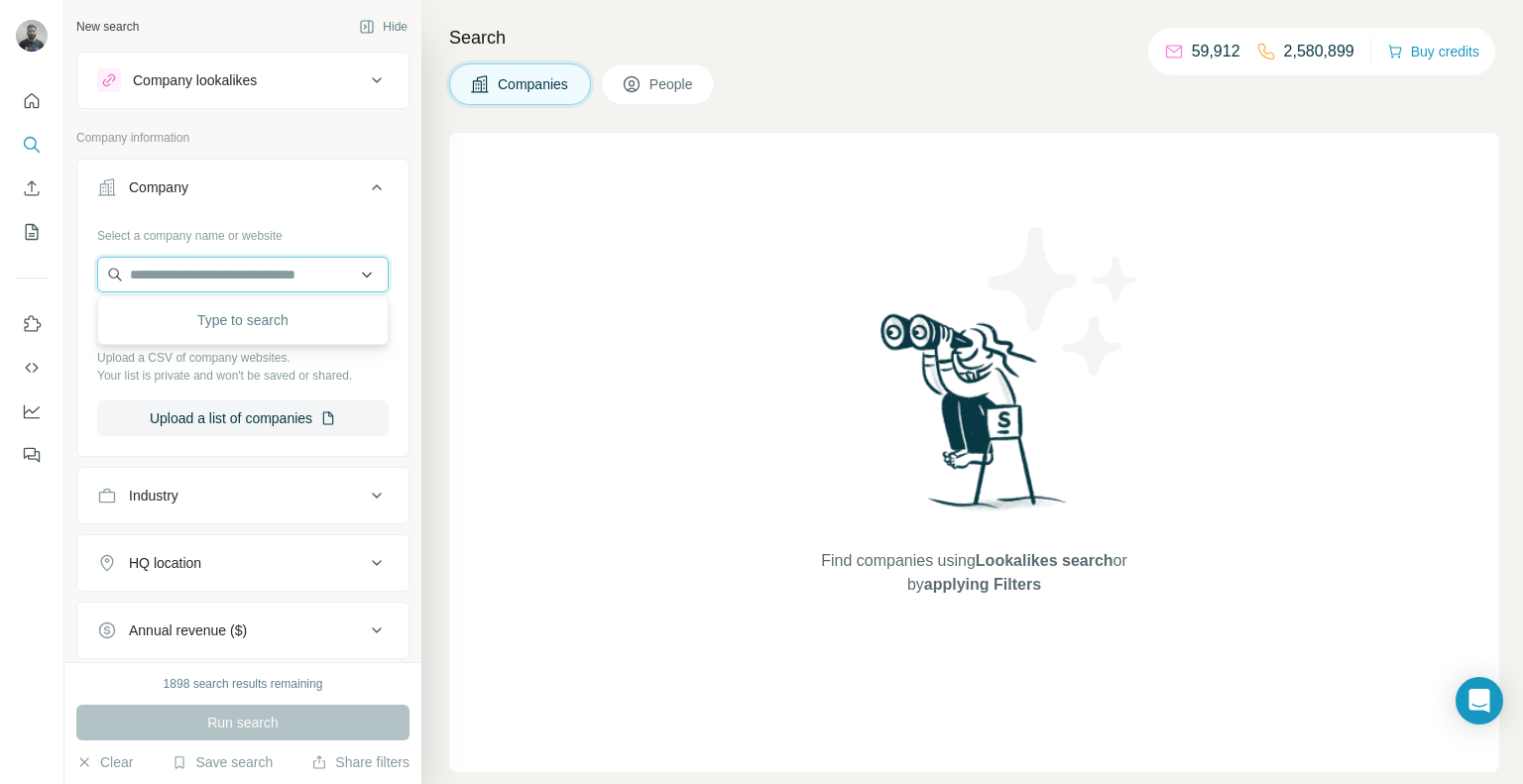 paste on "**********" 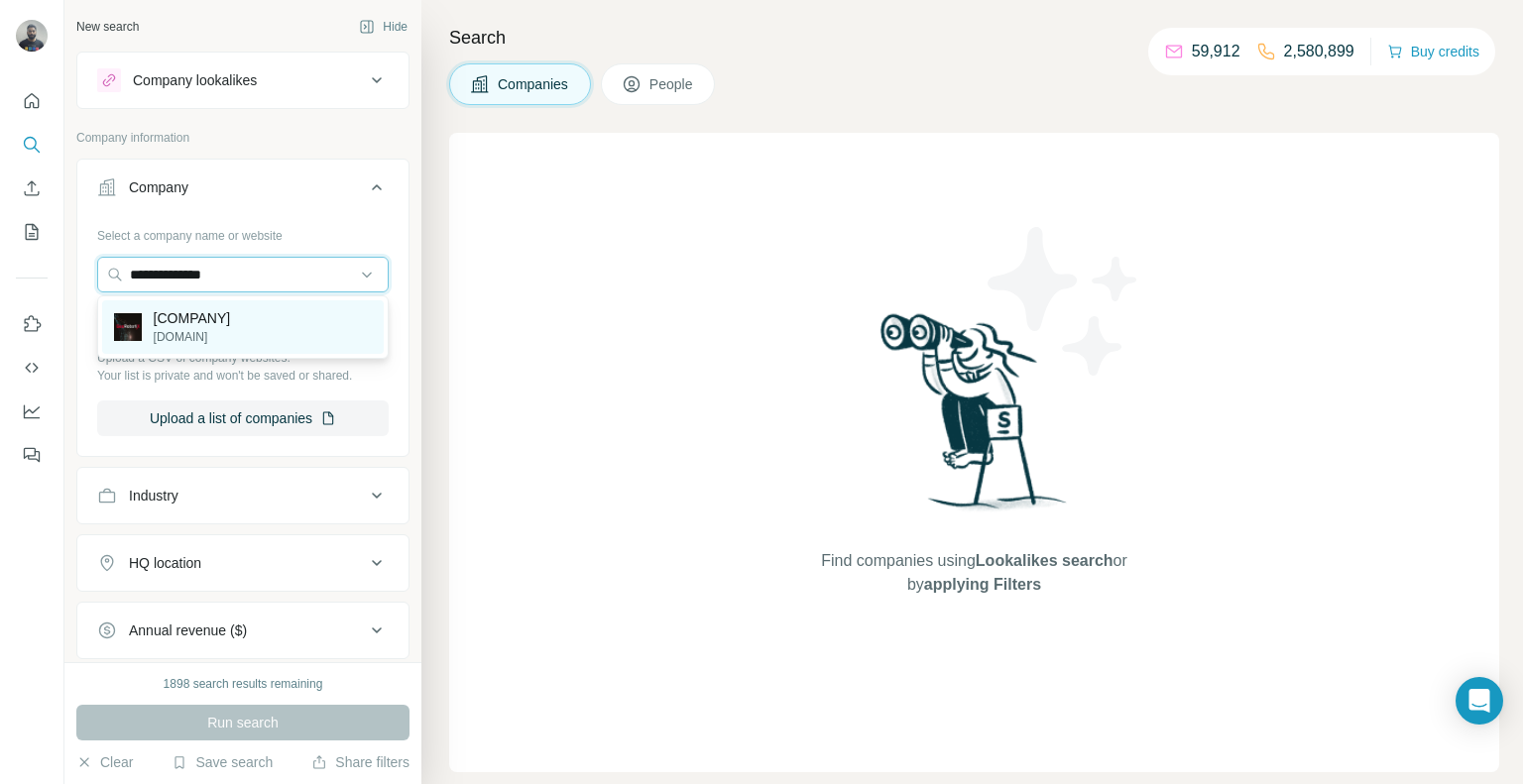type on "**********" 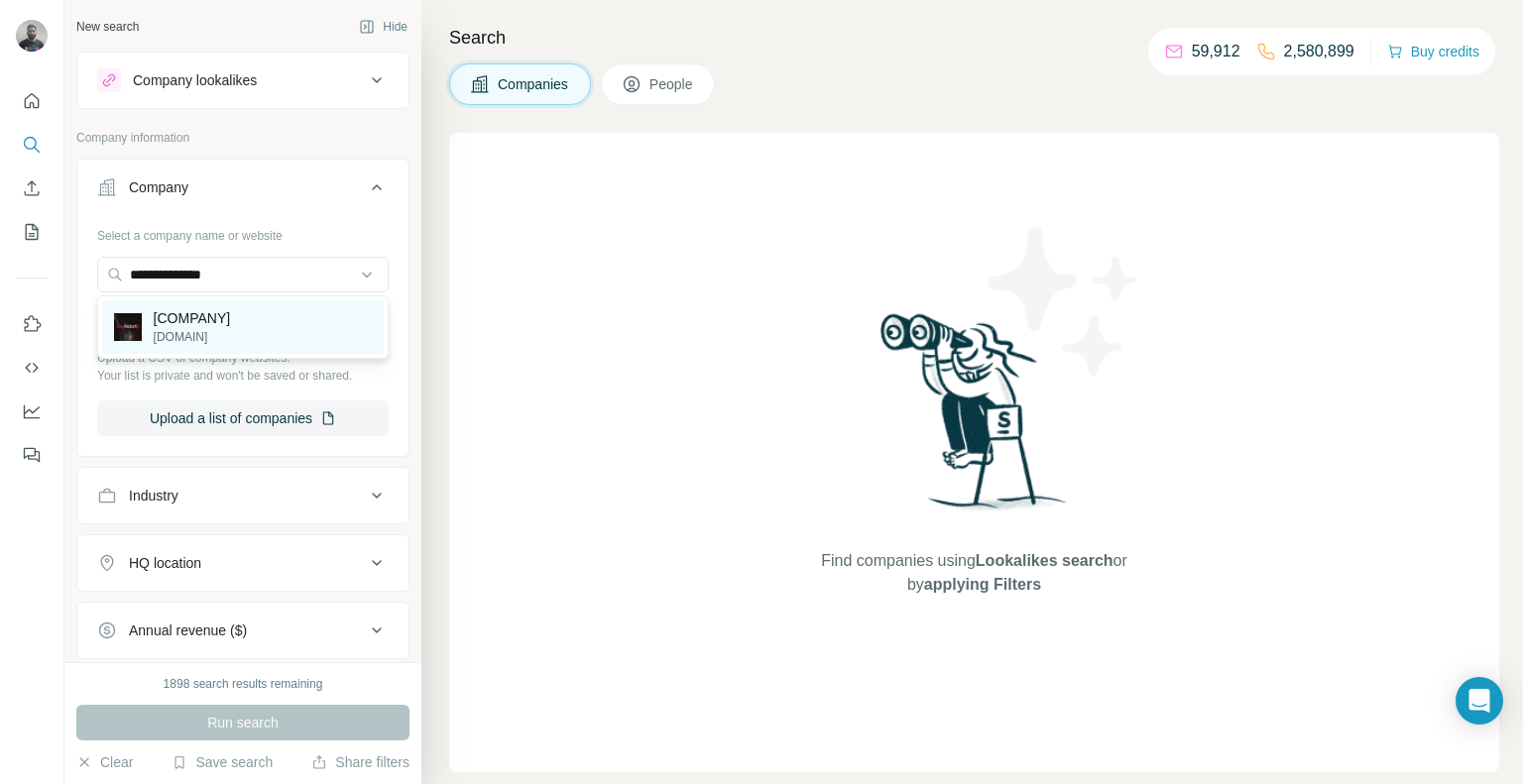 click on "[COMPANY]" at bounding box center [192, 318] 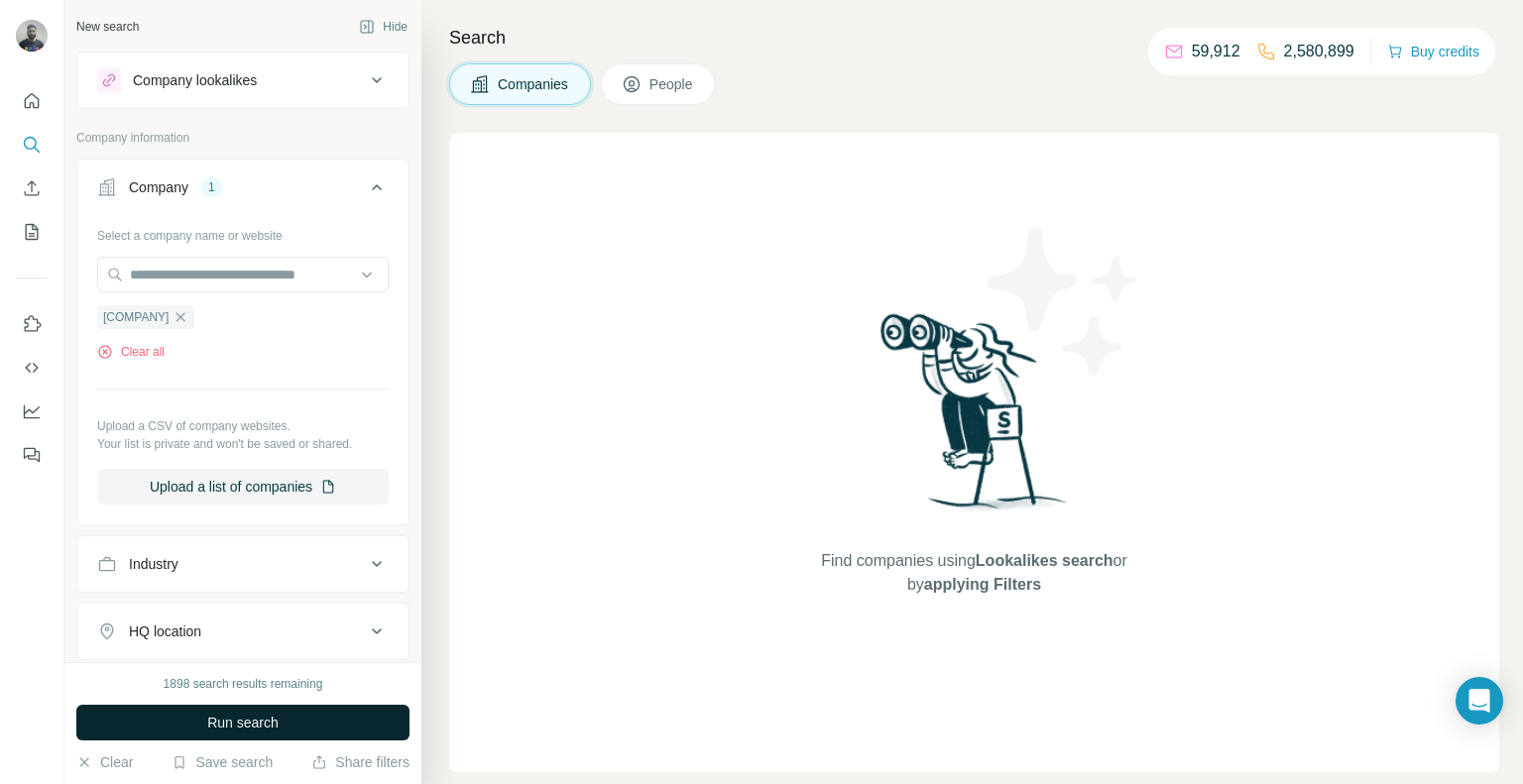 click on "Run search" at bounding box center (243, 723) 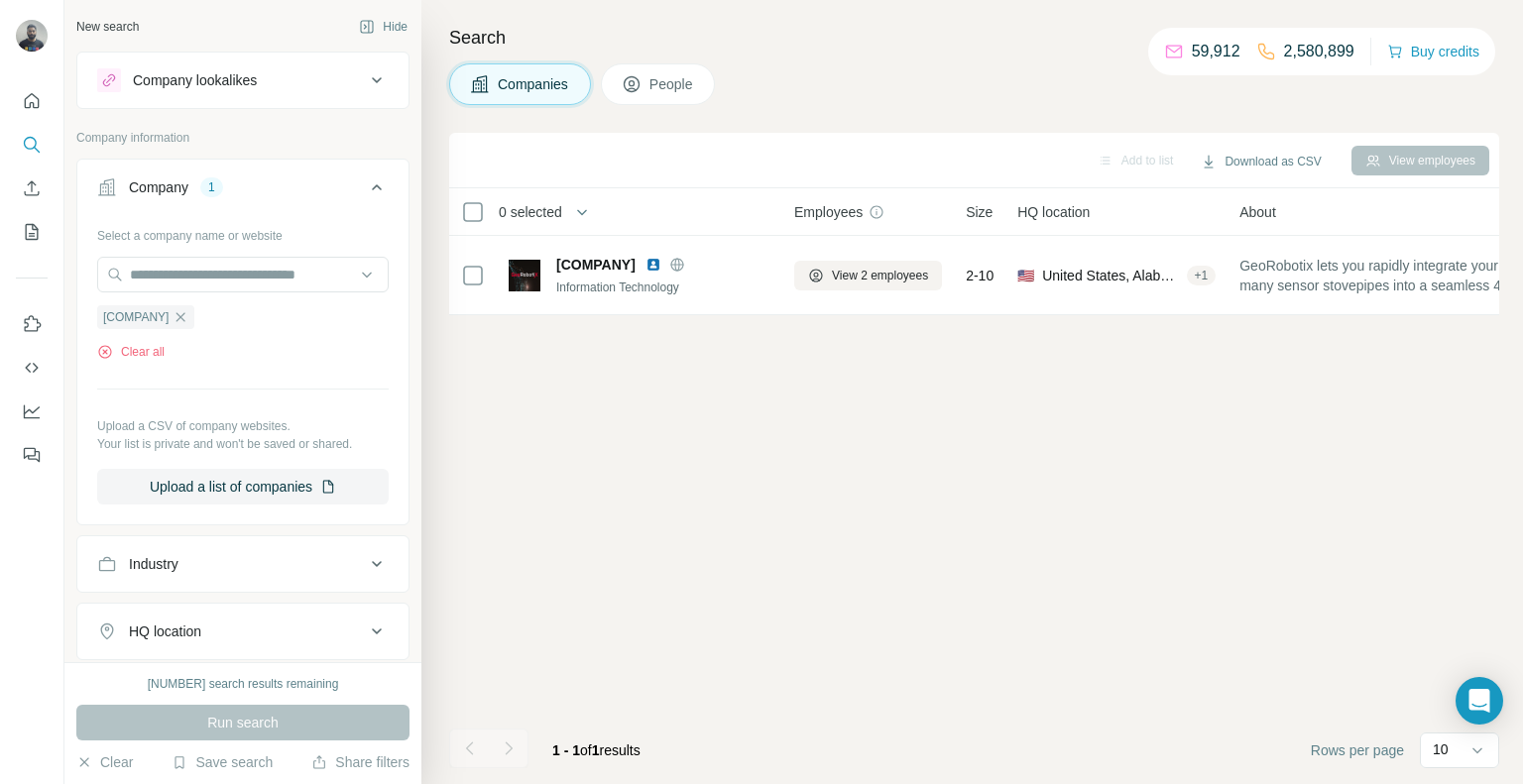click on "People" at bounding box center [672, 84] 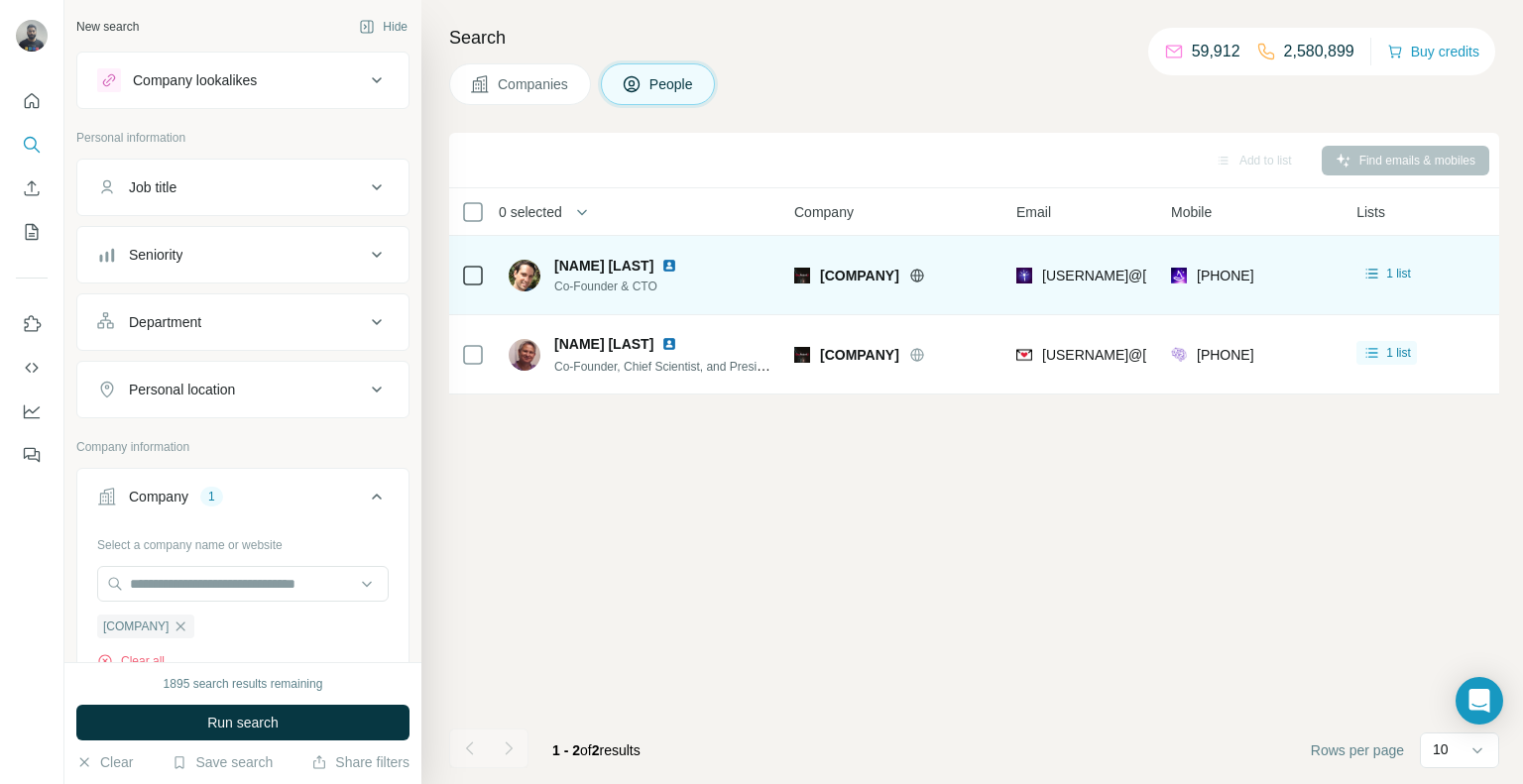 click on "[USERNAME]@[DOMAIN]" at bounding box center [1082, 275] 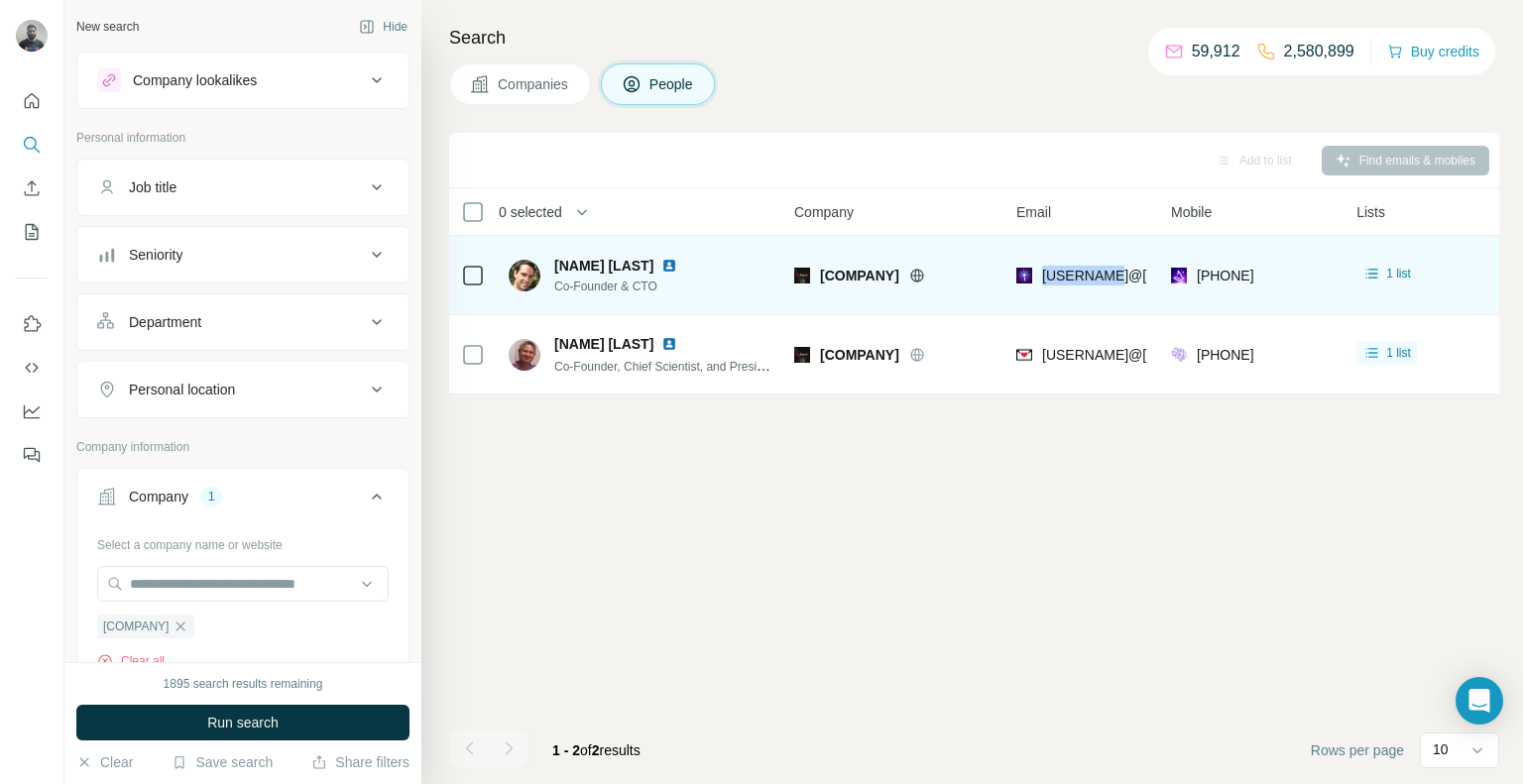click on "[USERNAME]@[DOMAIN]" at bounding box center [1082, 275] 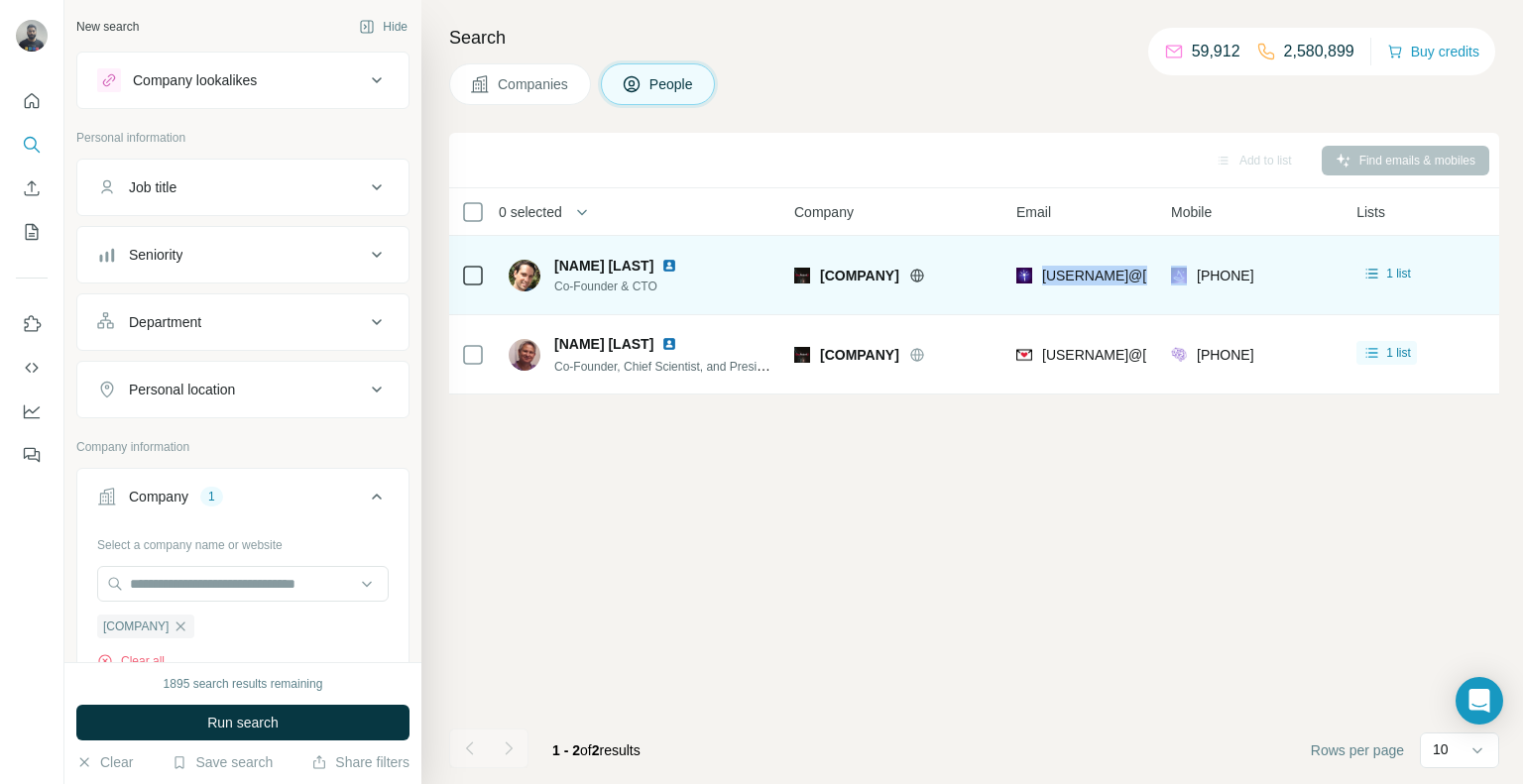 copy on "[USERNAME]@[DOMAIN]" 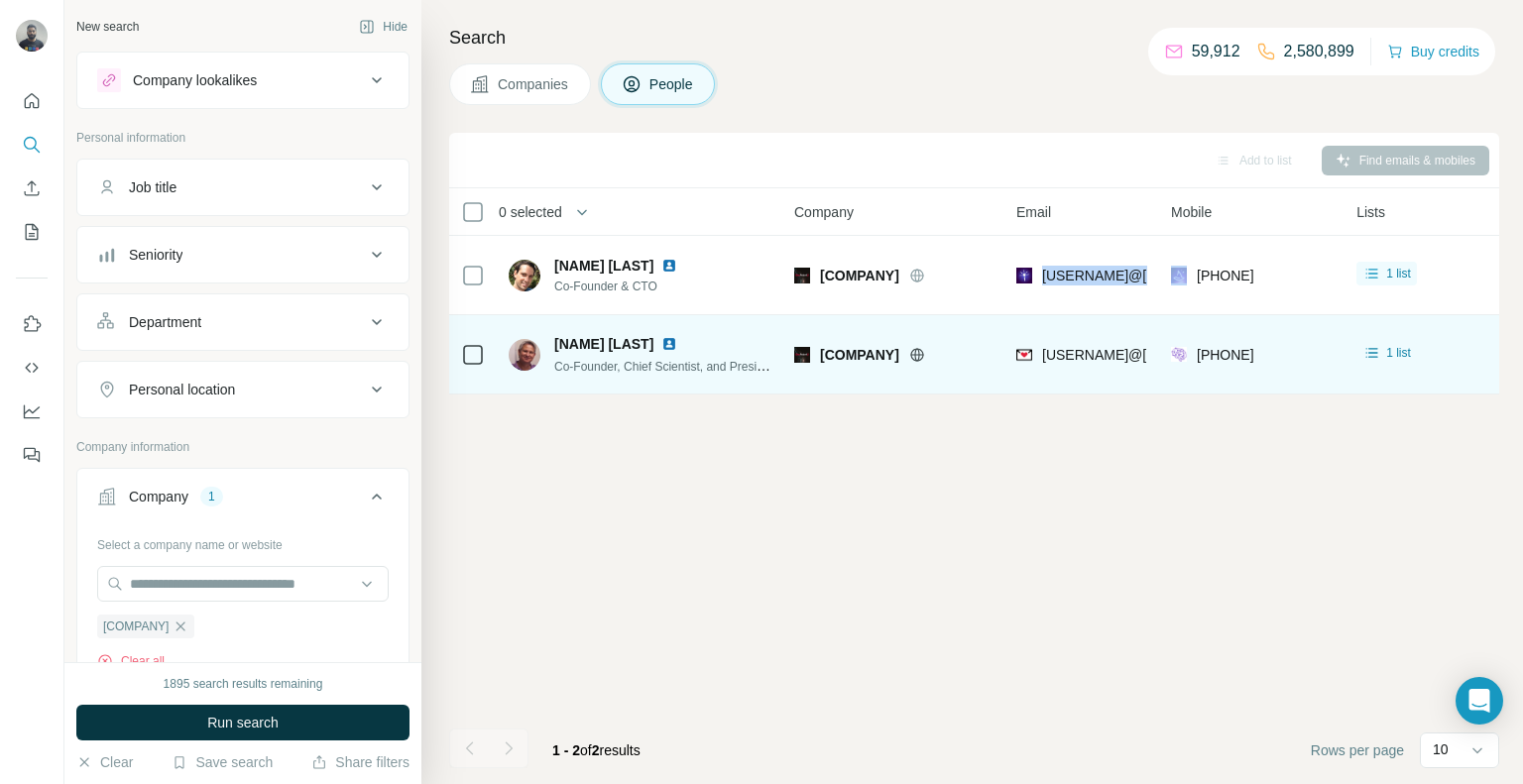 click on "[USERNAME]@[DOMAIN]" at bounding box center [1082, 354] 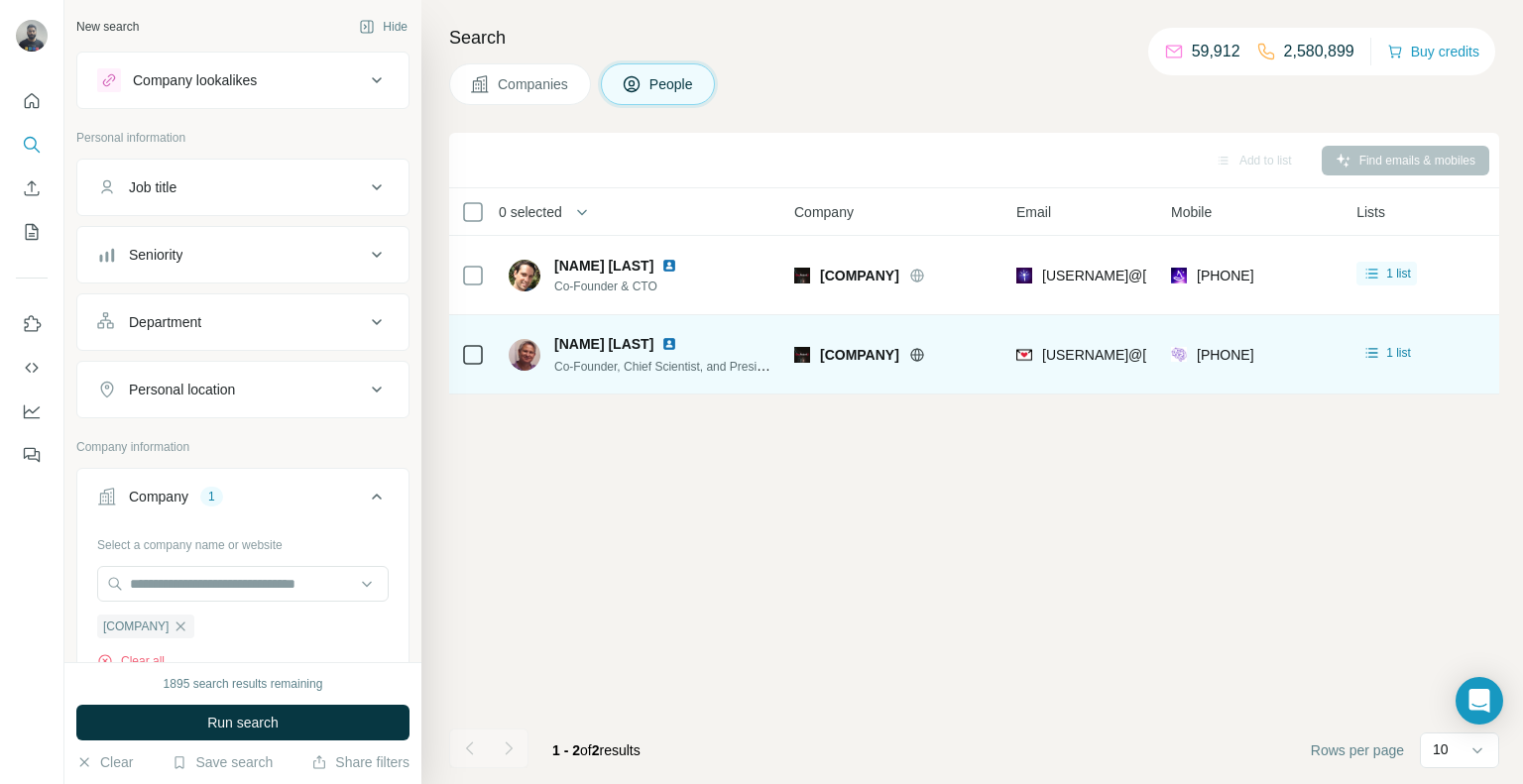 click on "[USERNAME]@[DOMAIN]" at bounding box center [1082, 354] 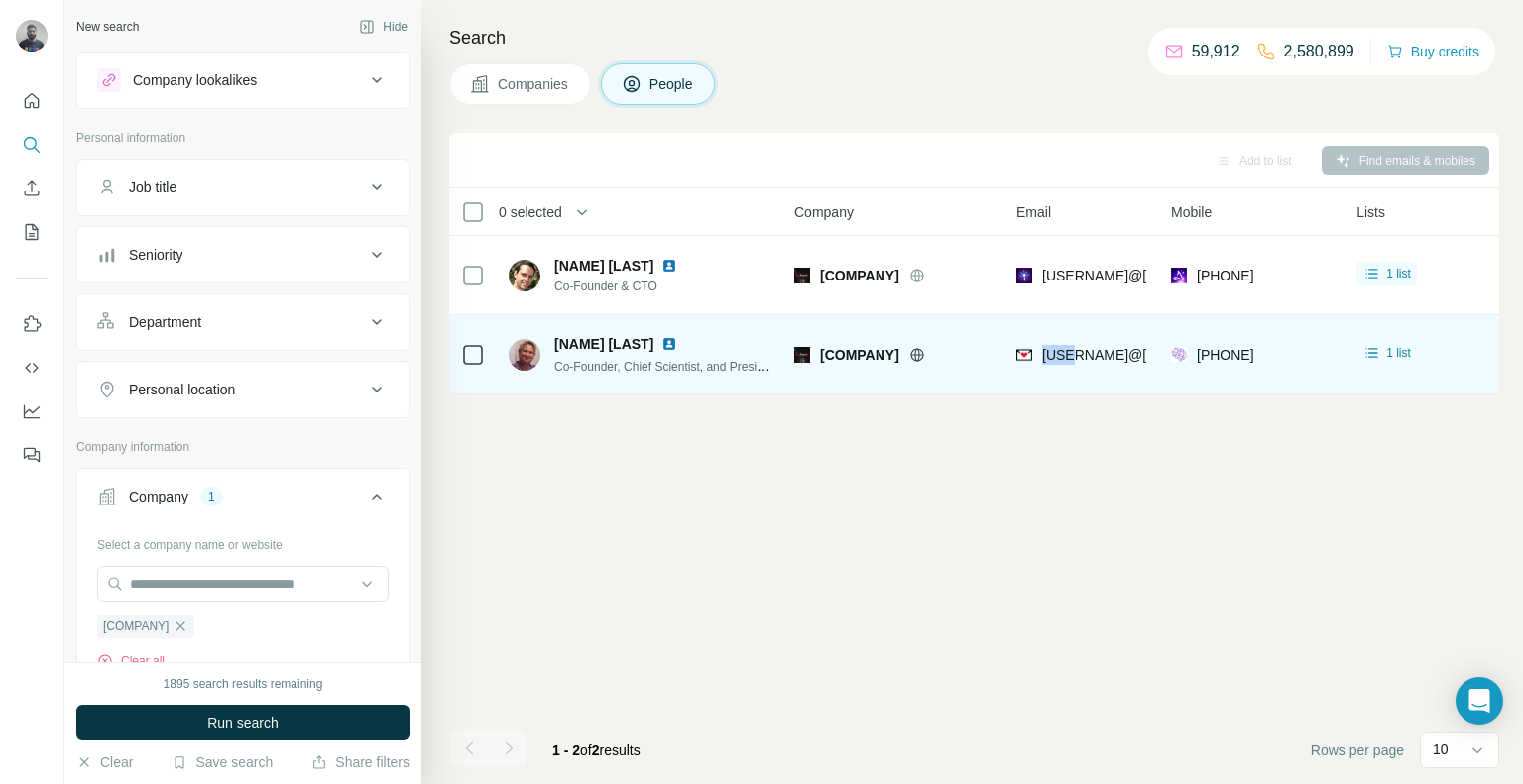 click on "[USERNAME]@[DOMAIN]" at bounding box center (1082, 354) 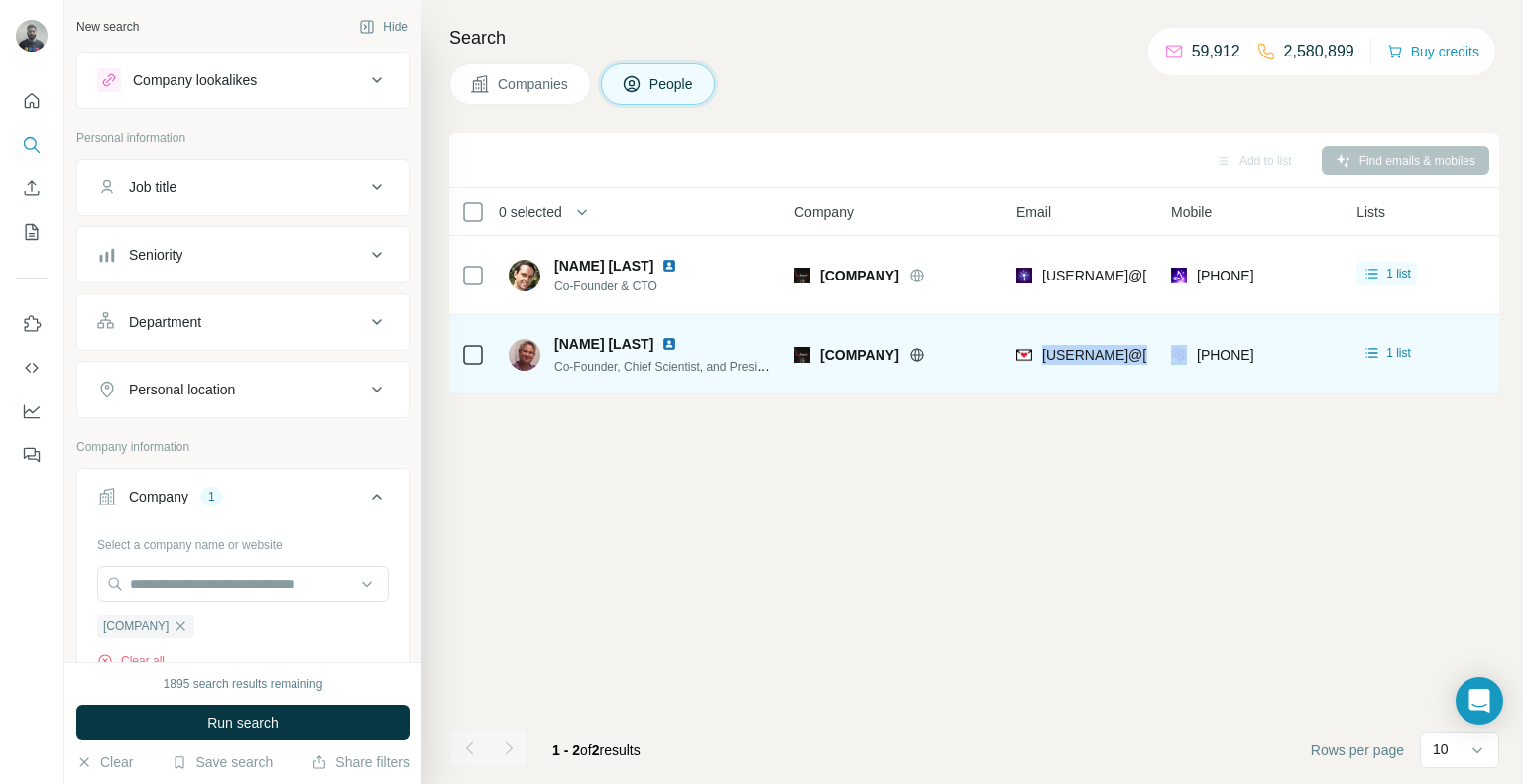 copy on "[USERNAME]@[DOMAIN]" 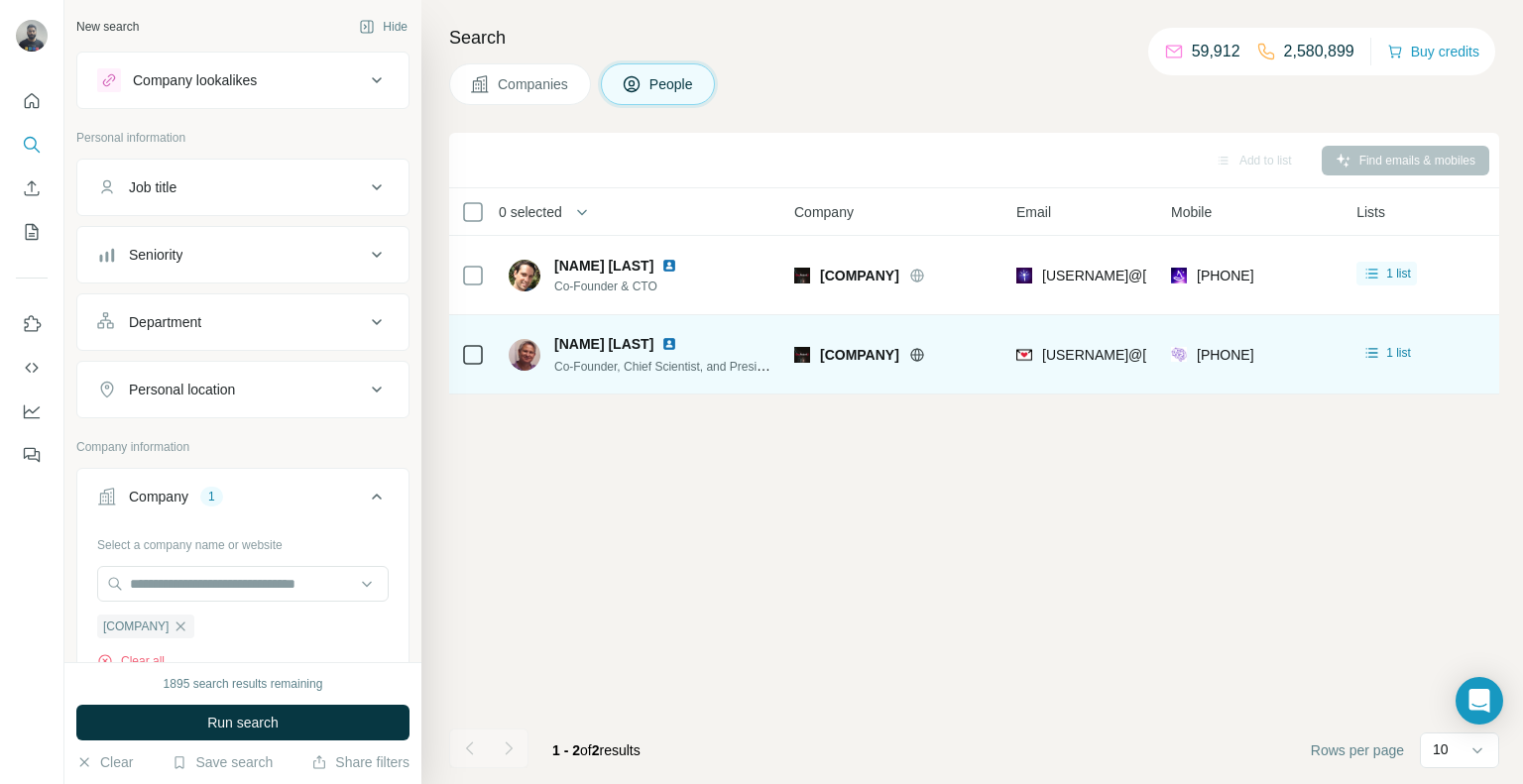 click on "[PHONE]" at bounding box center [1251, 354] 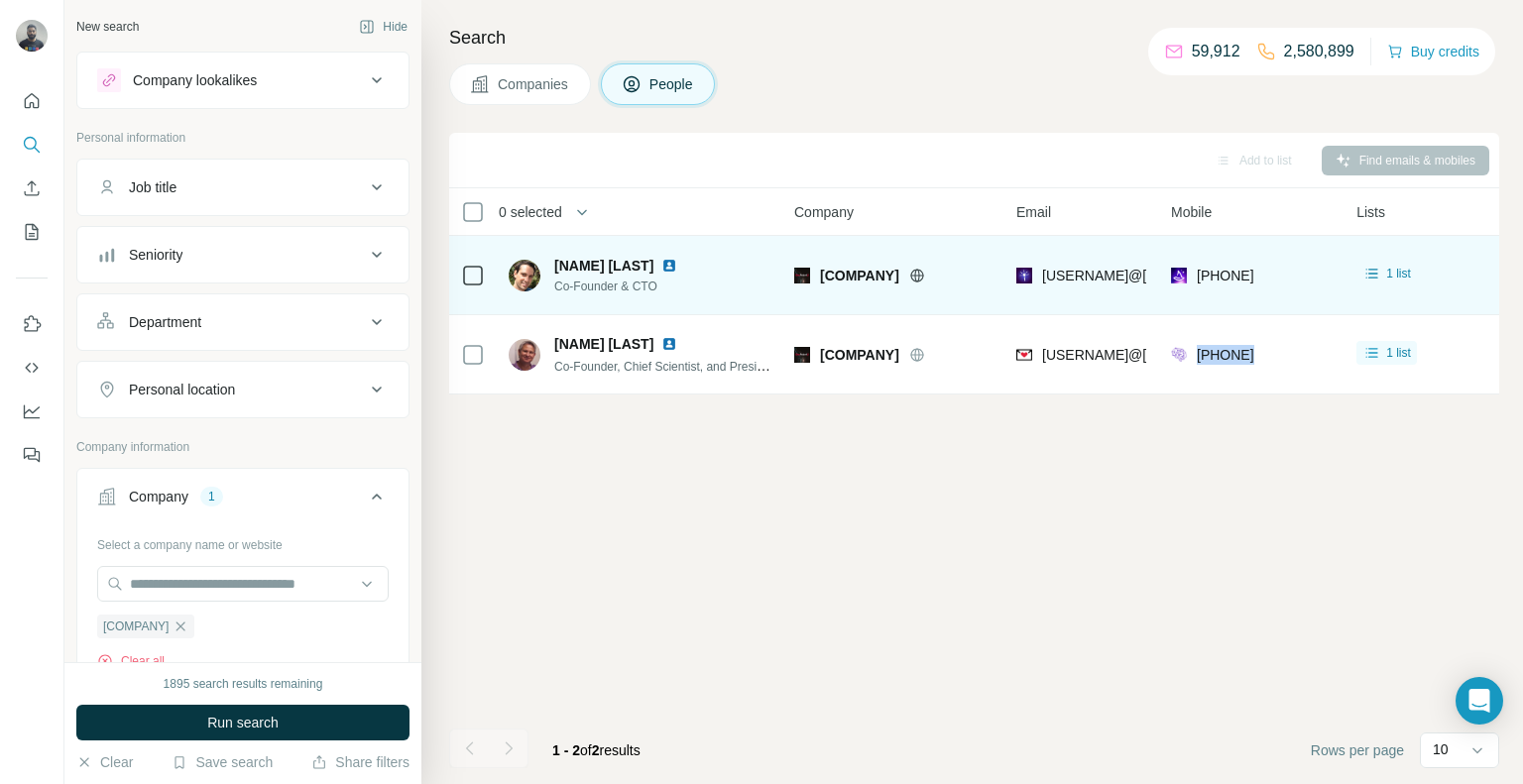 click on "[USERNAME]@[DOMAIN]" at bounding box center (1082, 275) 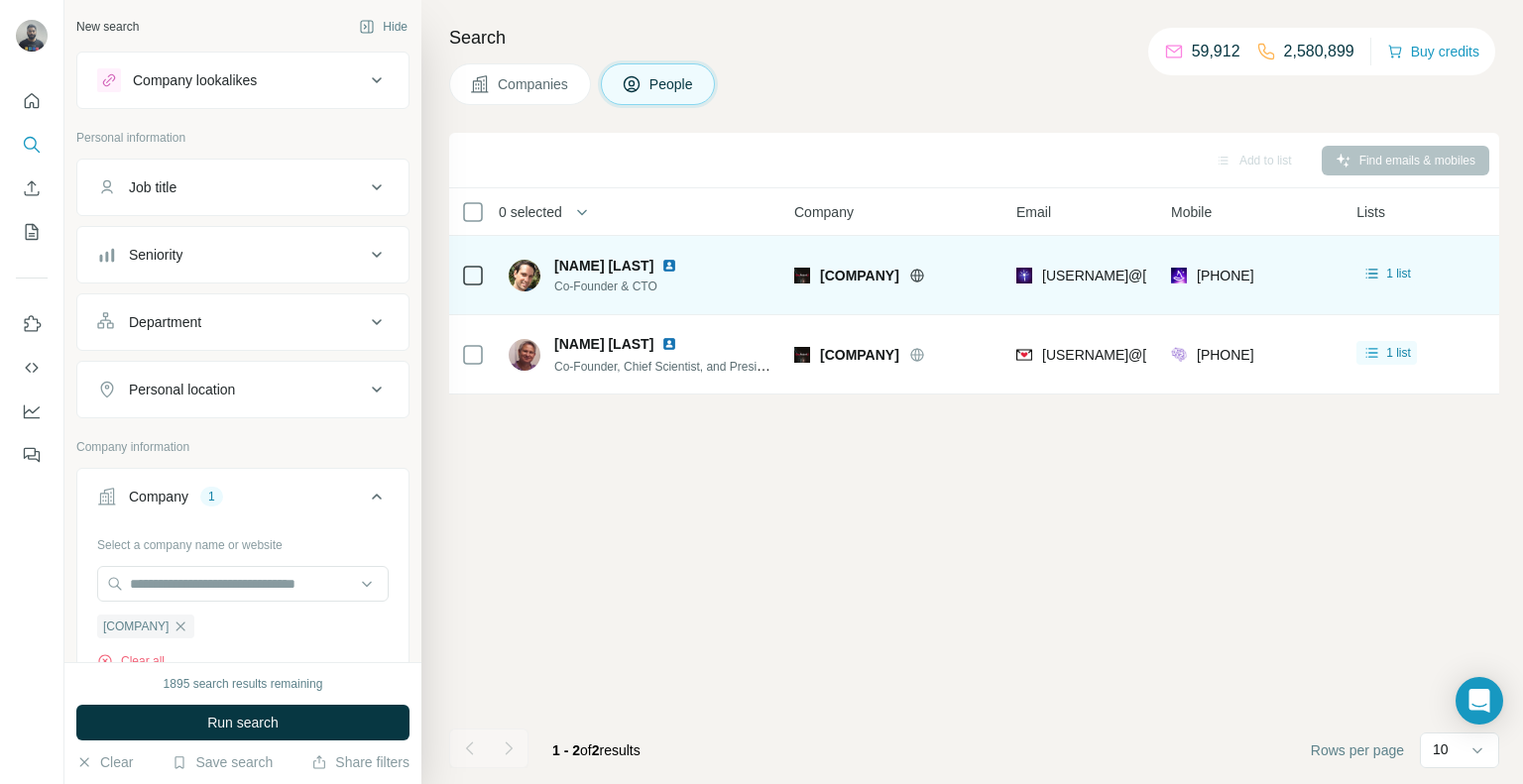 click on "[USERNAME]@[DOMAIN]" at bounding box center [1082, 275] 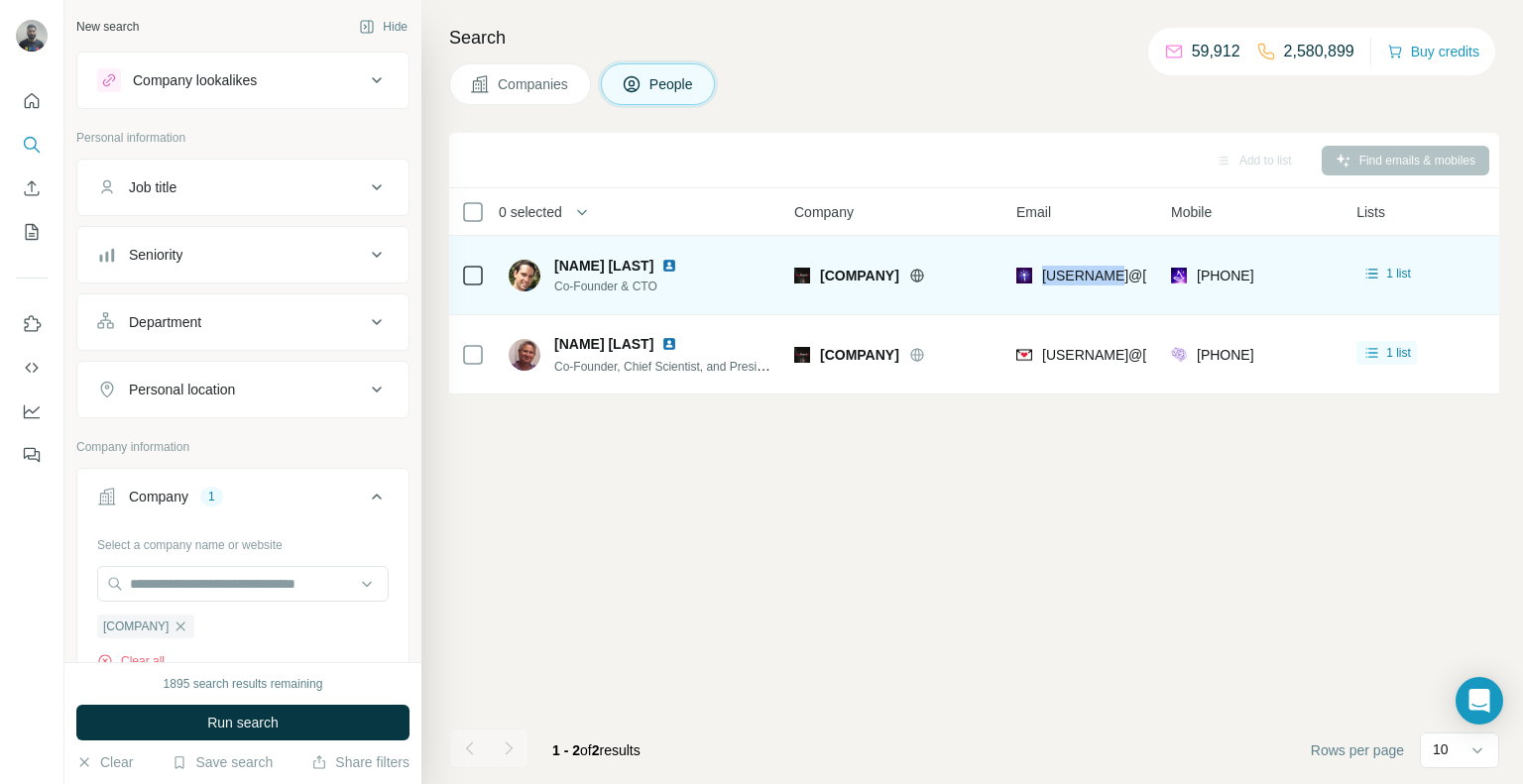 click on "[USERNAME]@[DOMAIN]" at bounding box center (1082, 275) 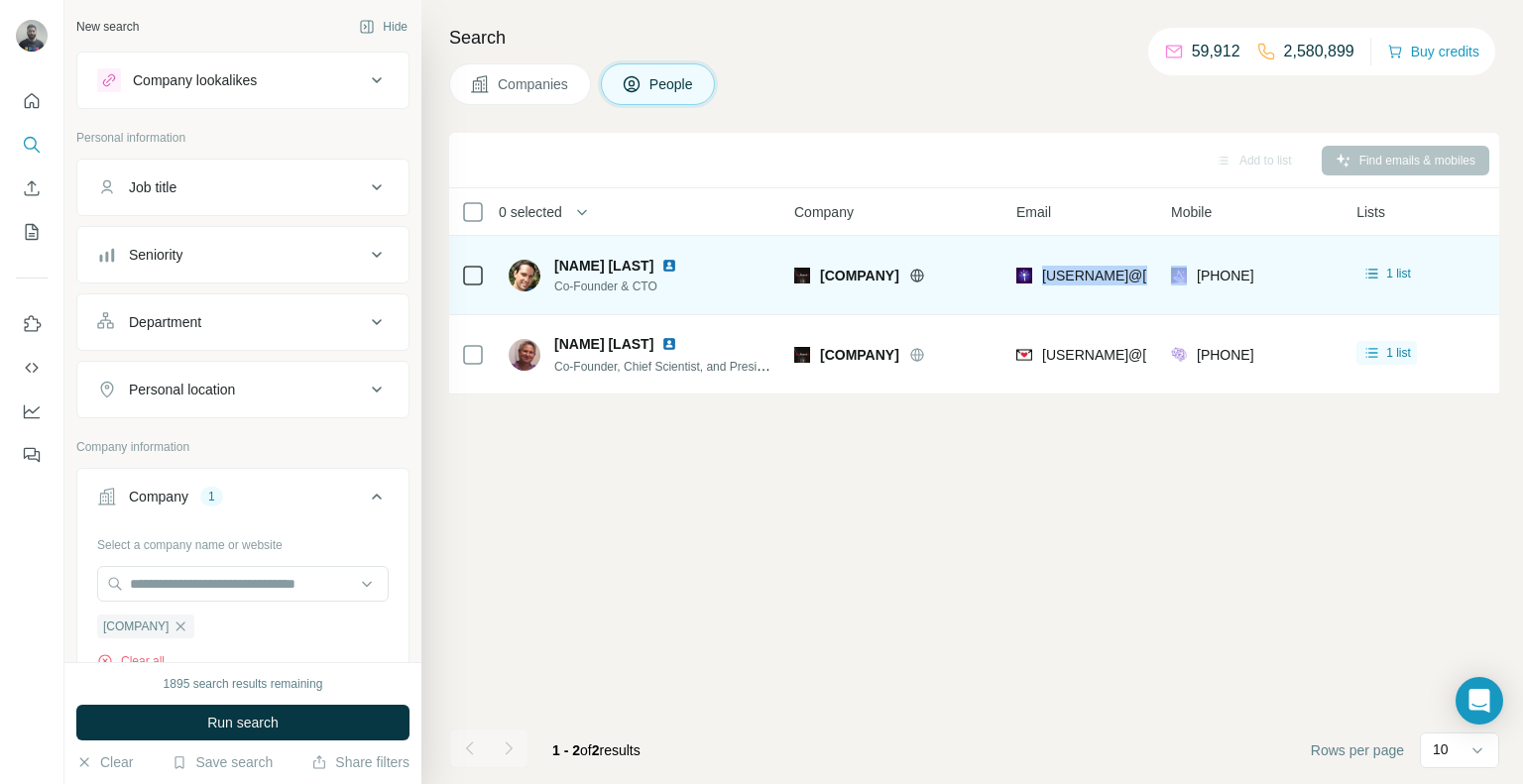 copy on "[USERNAME]@[DOMAIN]" 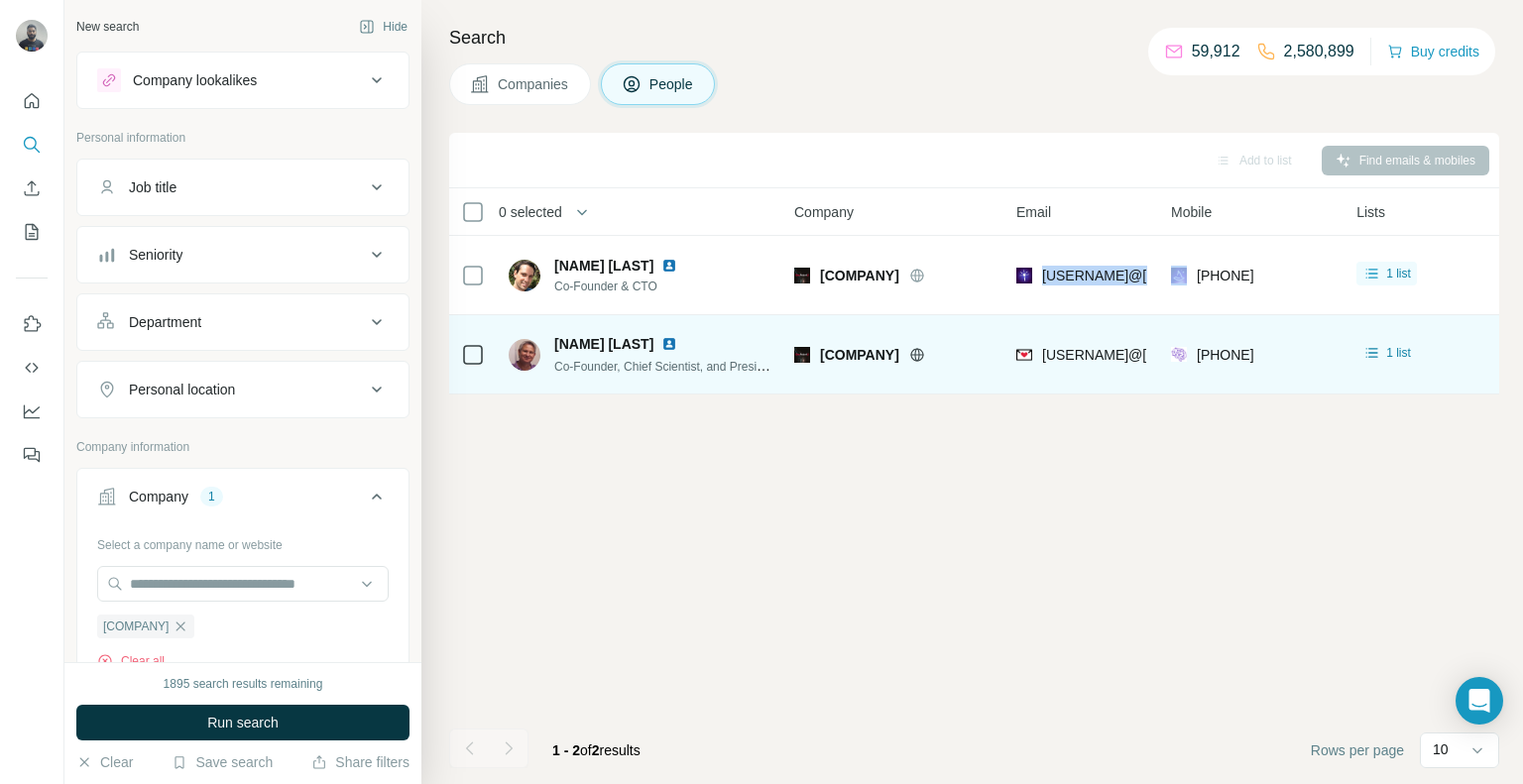 click on "[PHONE]" at bounding box center (1251, 354) 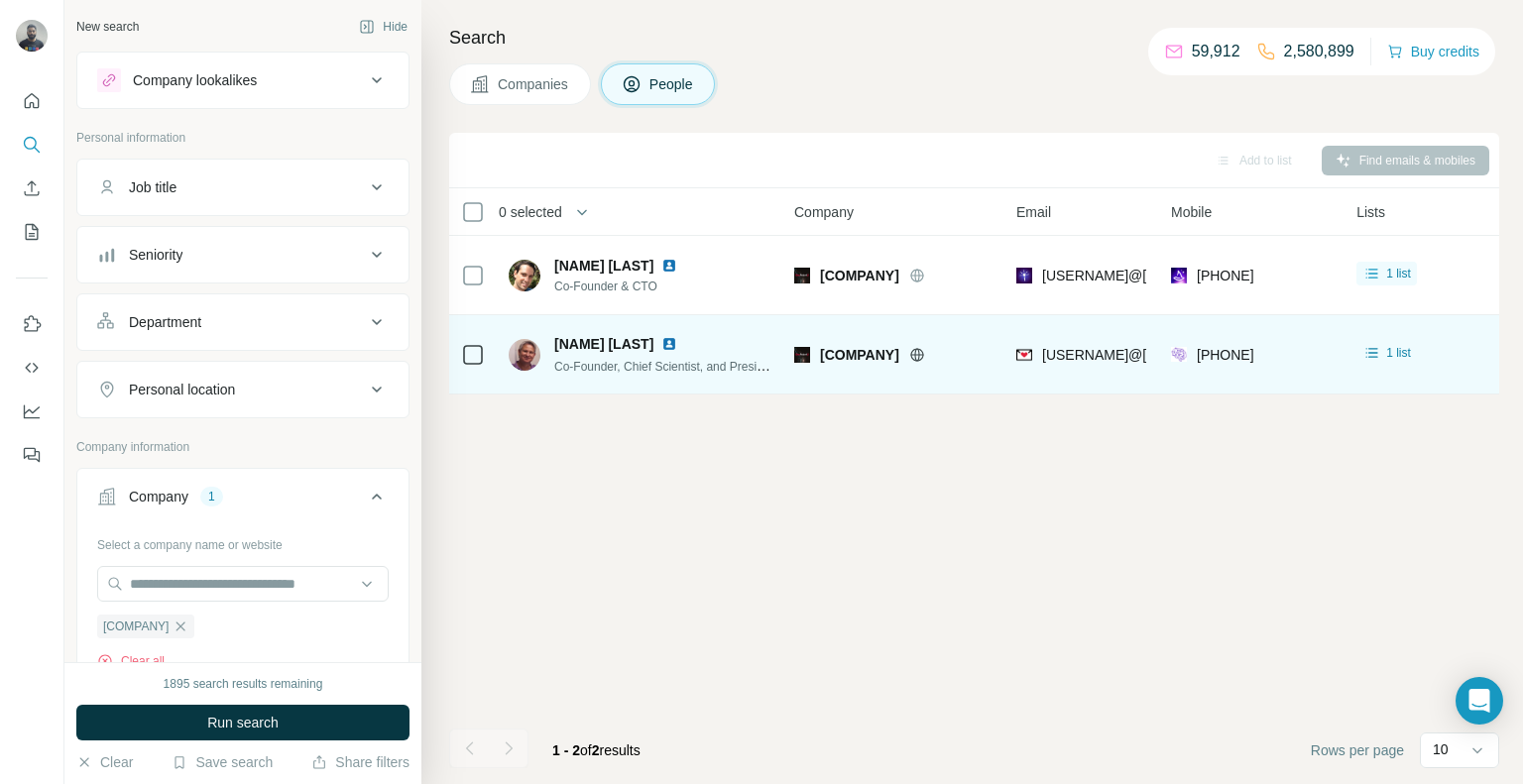 click on "[PHONE]" at bounding box center [1251, 354] 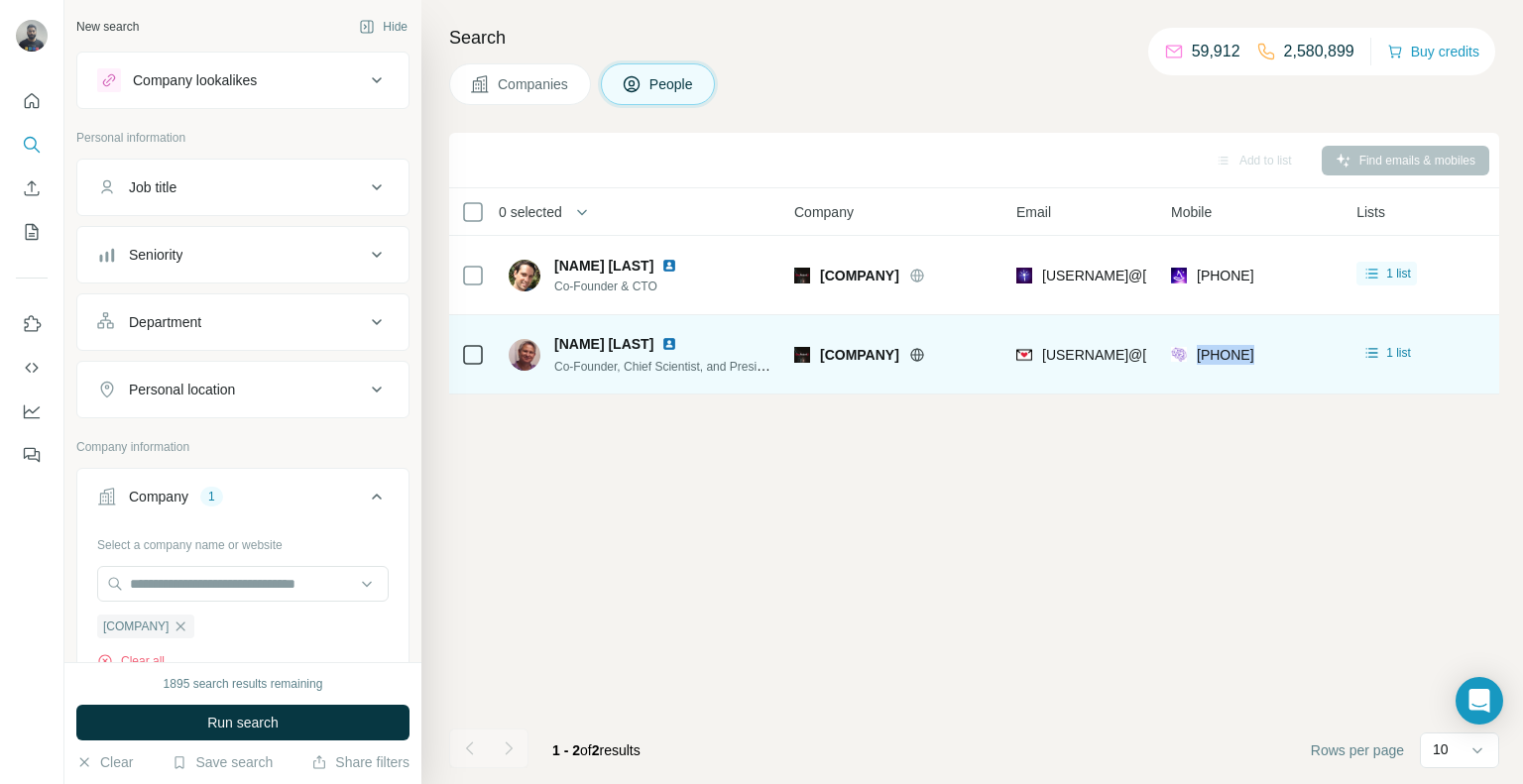 copy on "[PHONE]" 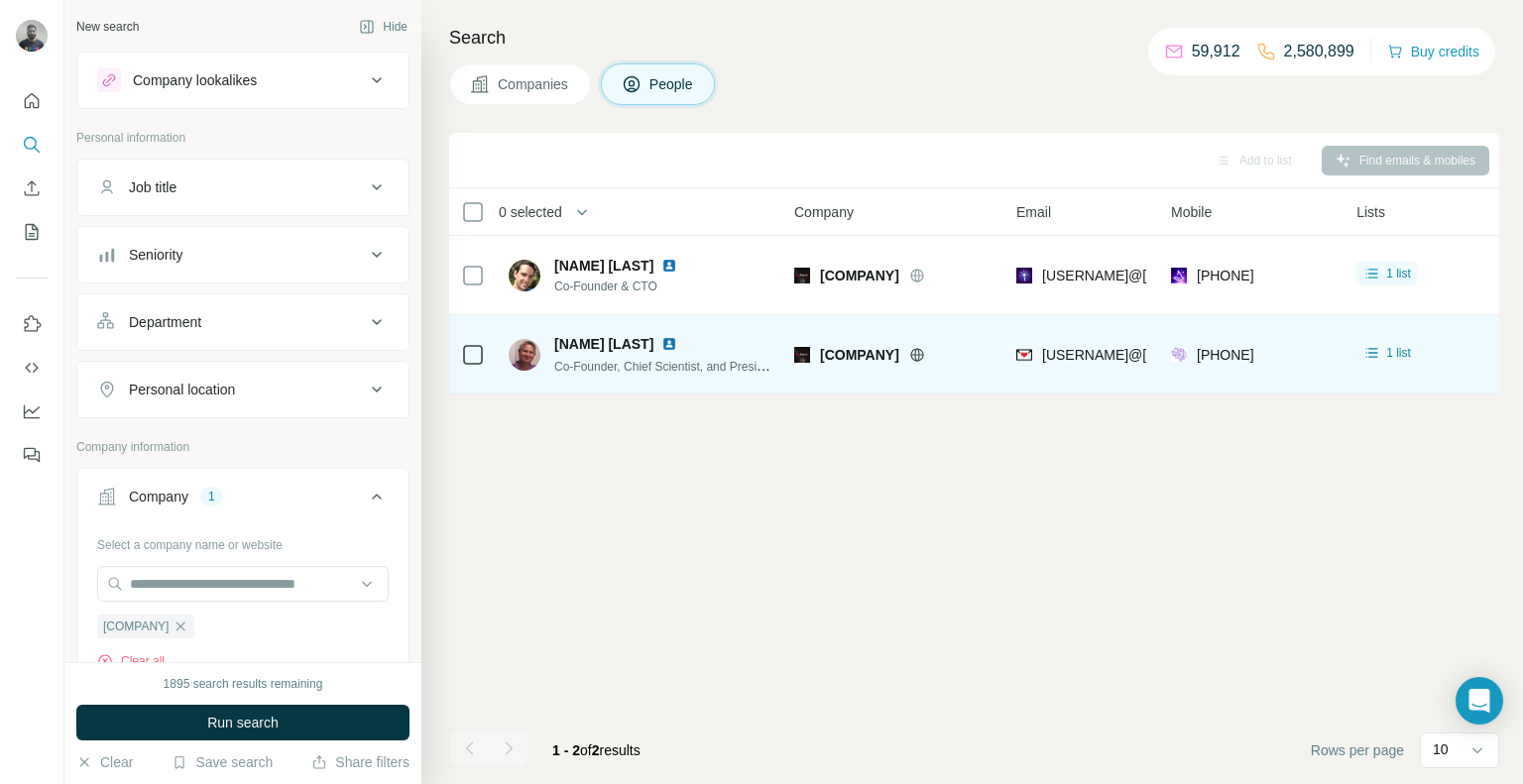 click on "[PHONE]" at bounding box center (1251, 355) 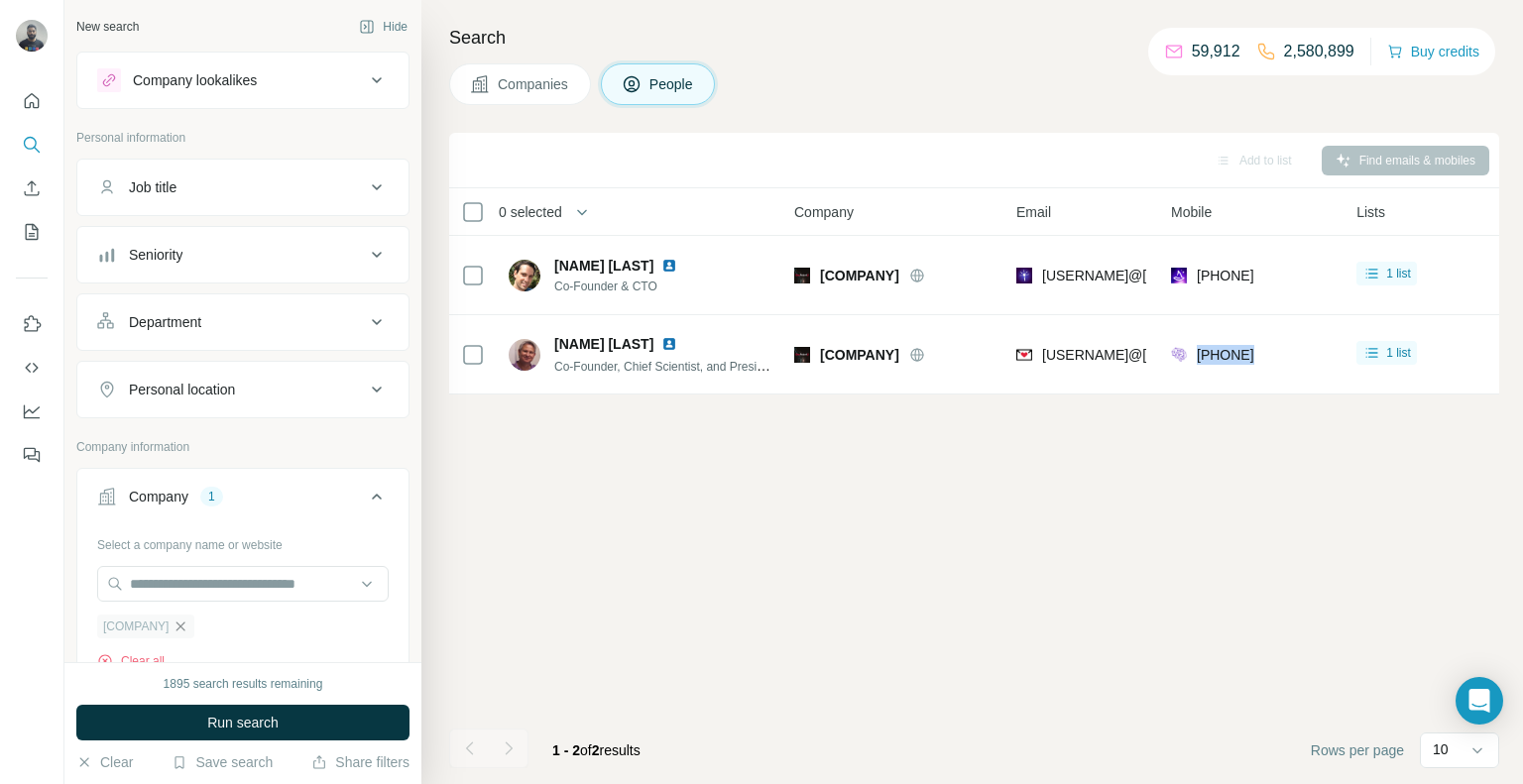click 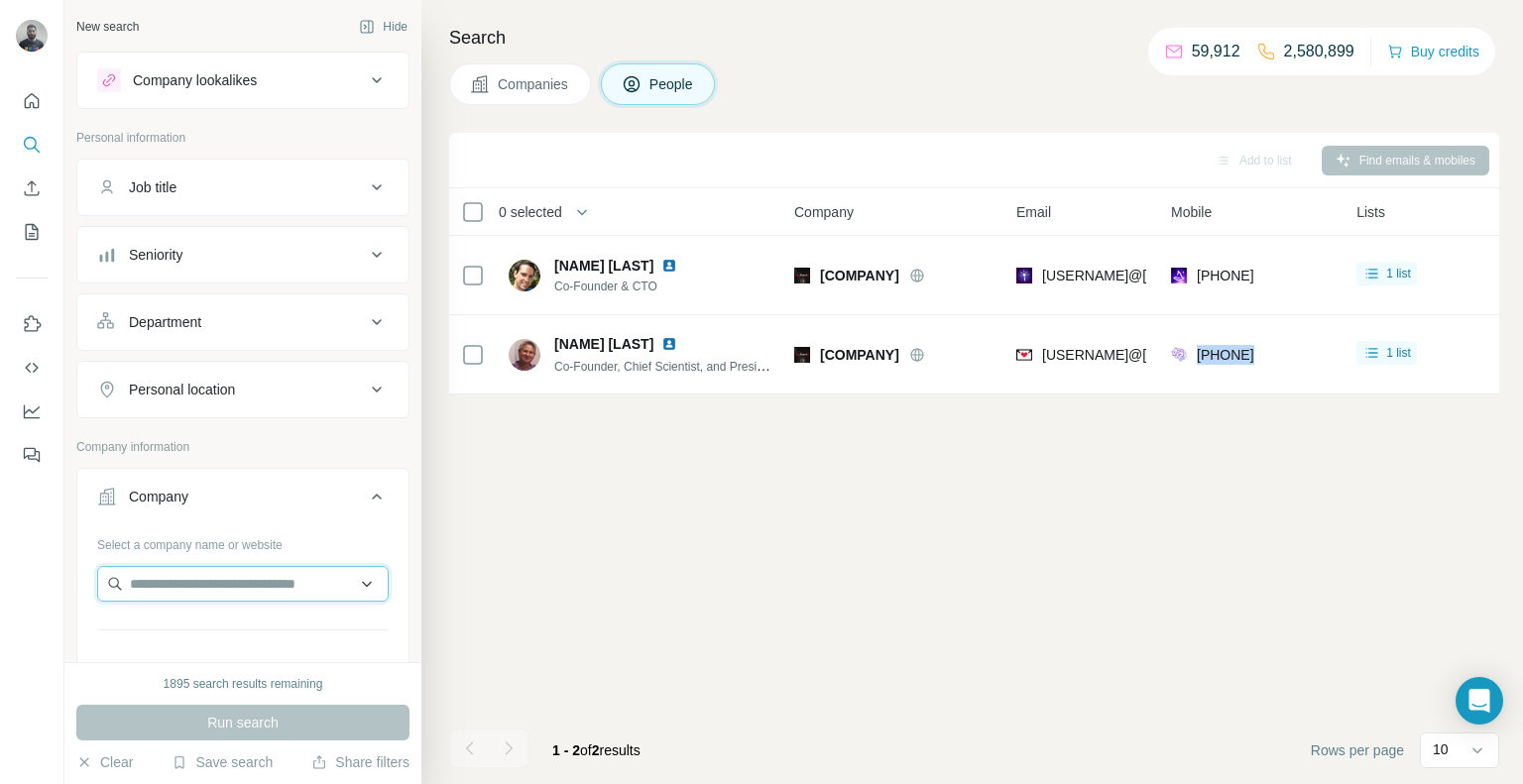 click at bounding box center [243, 584] 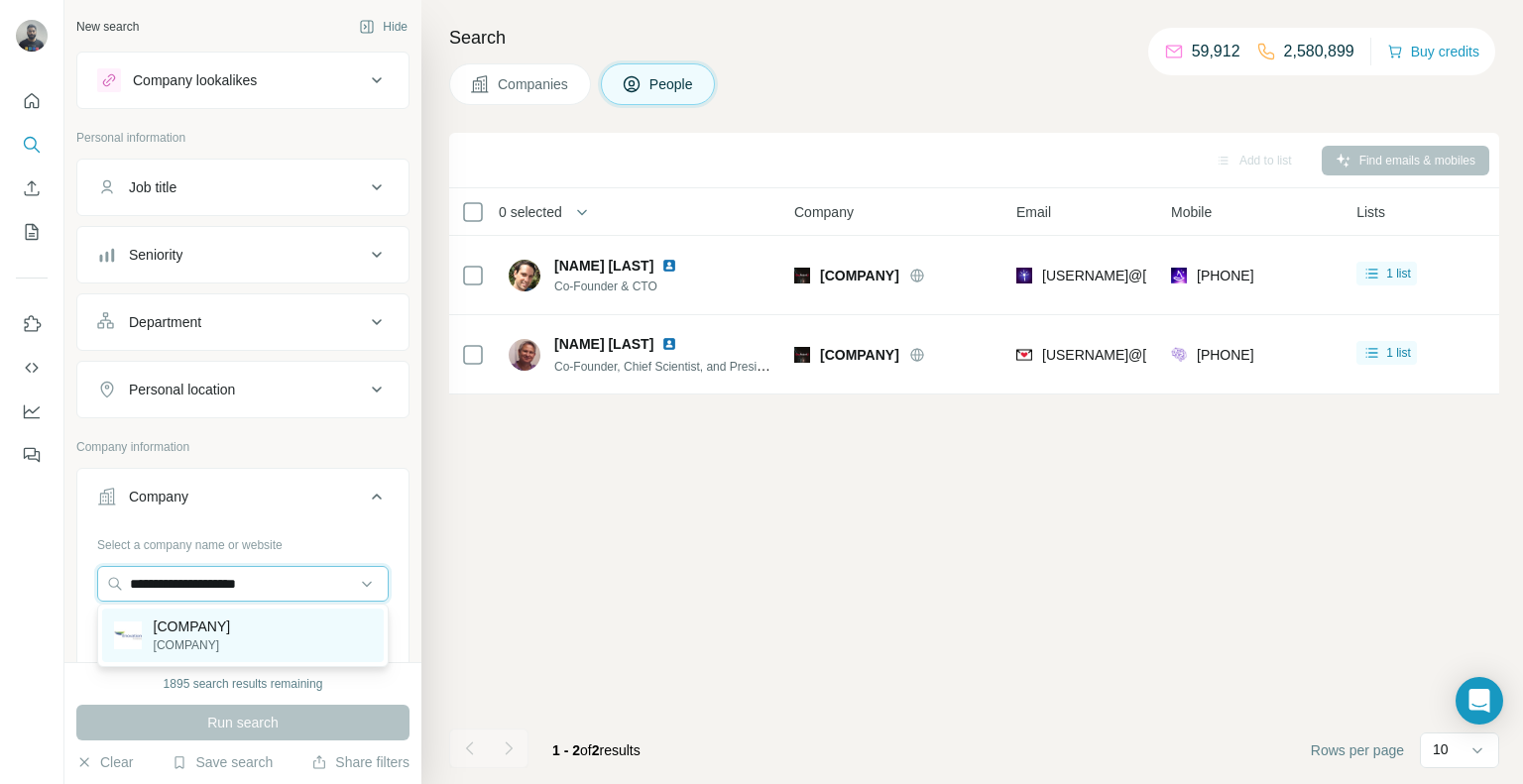 type on "**********" 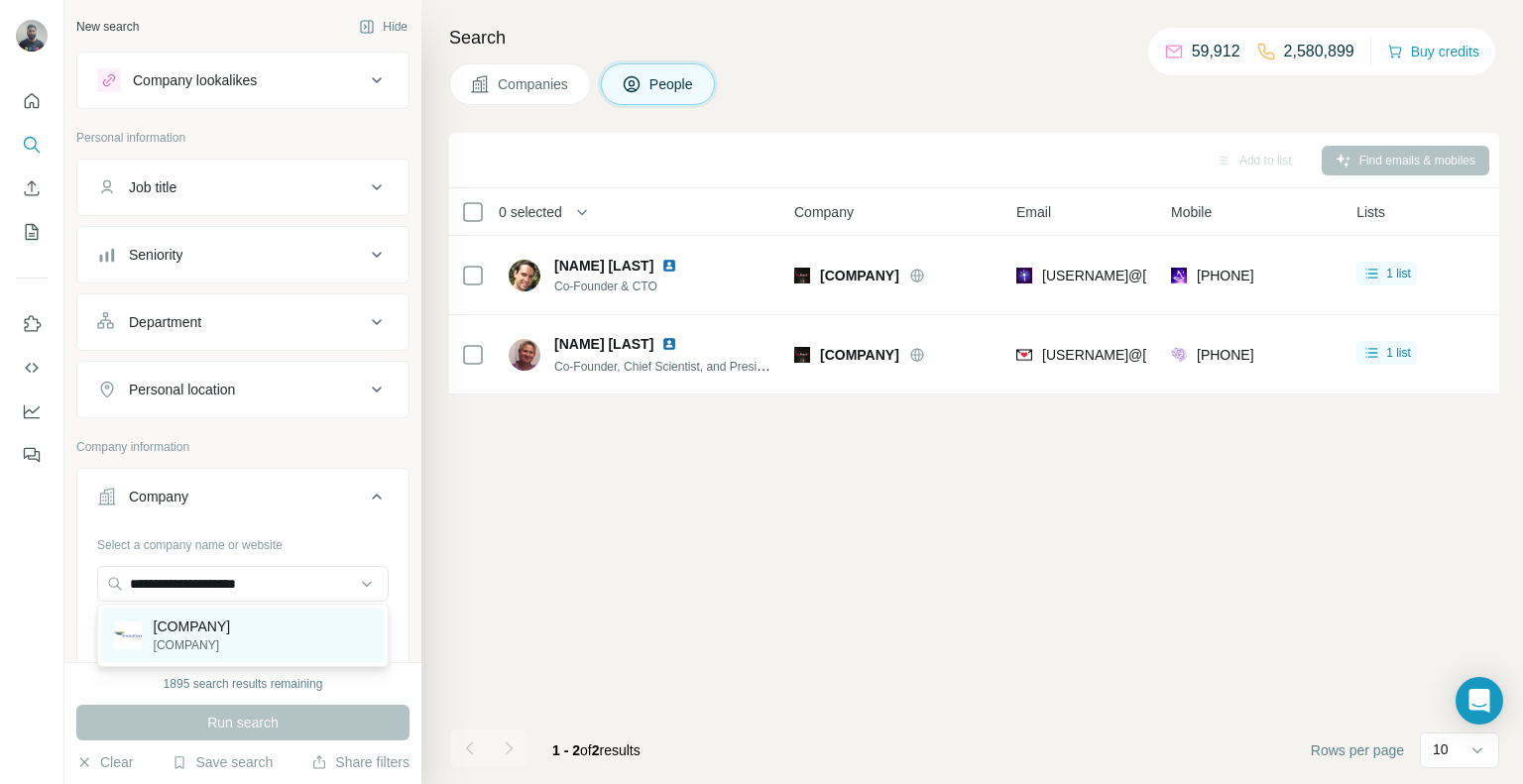 click on "[COMPANY] [EMAIL_DOMAIN]" at bounding box center [243, 635] 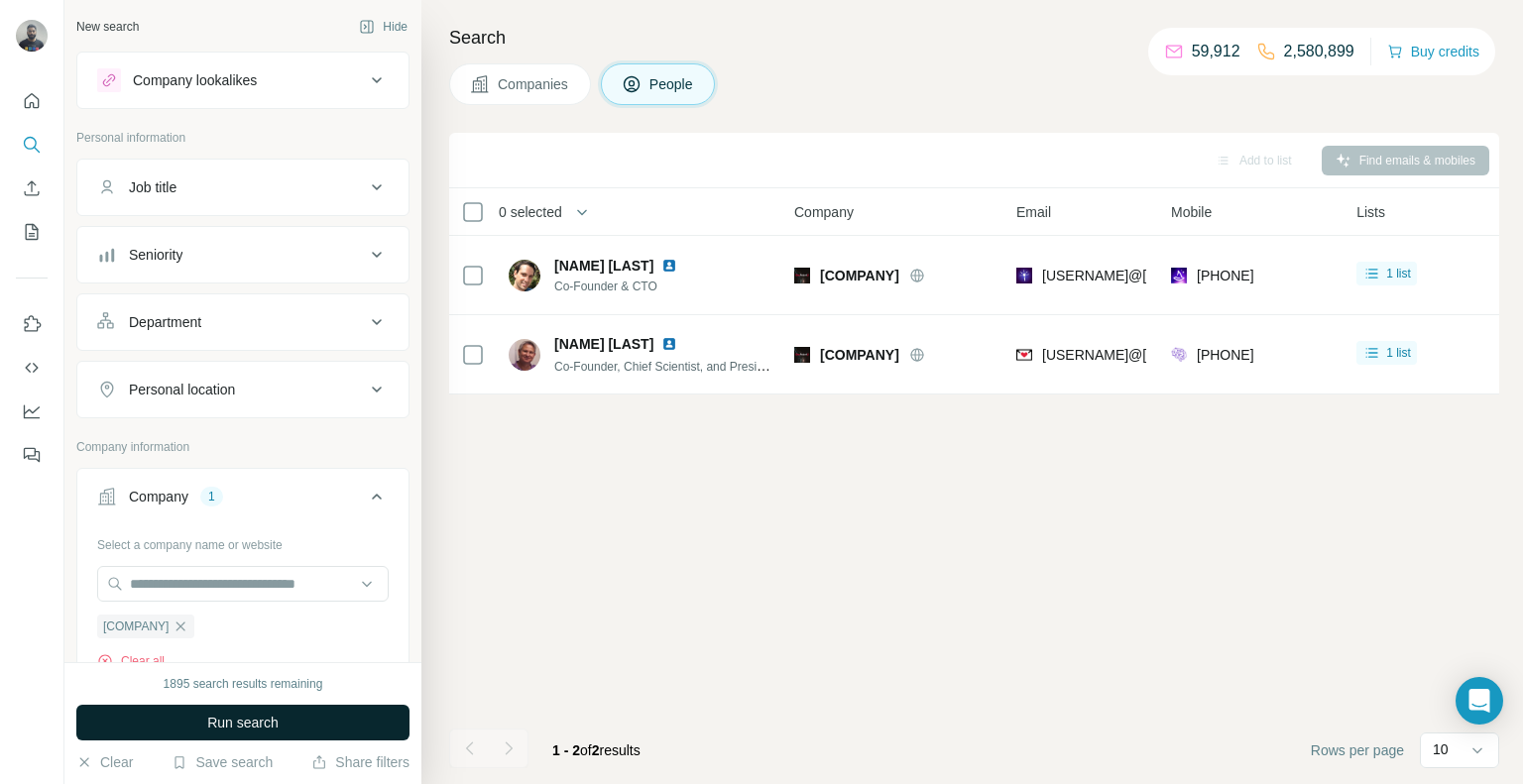click on "Run search" at bounding box center (243, 723) 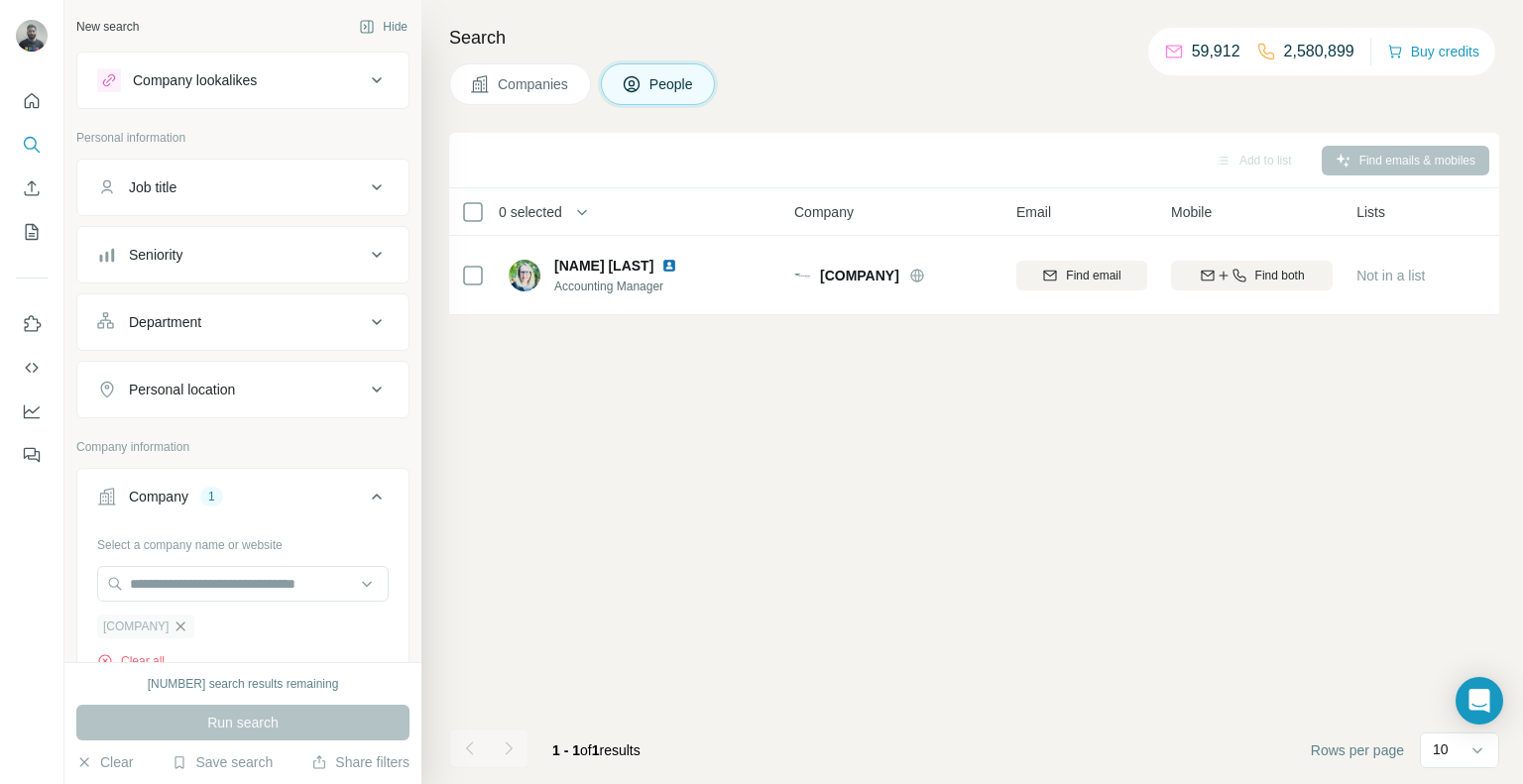 click 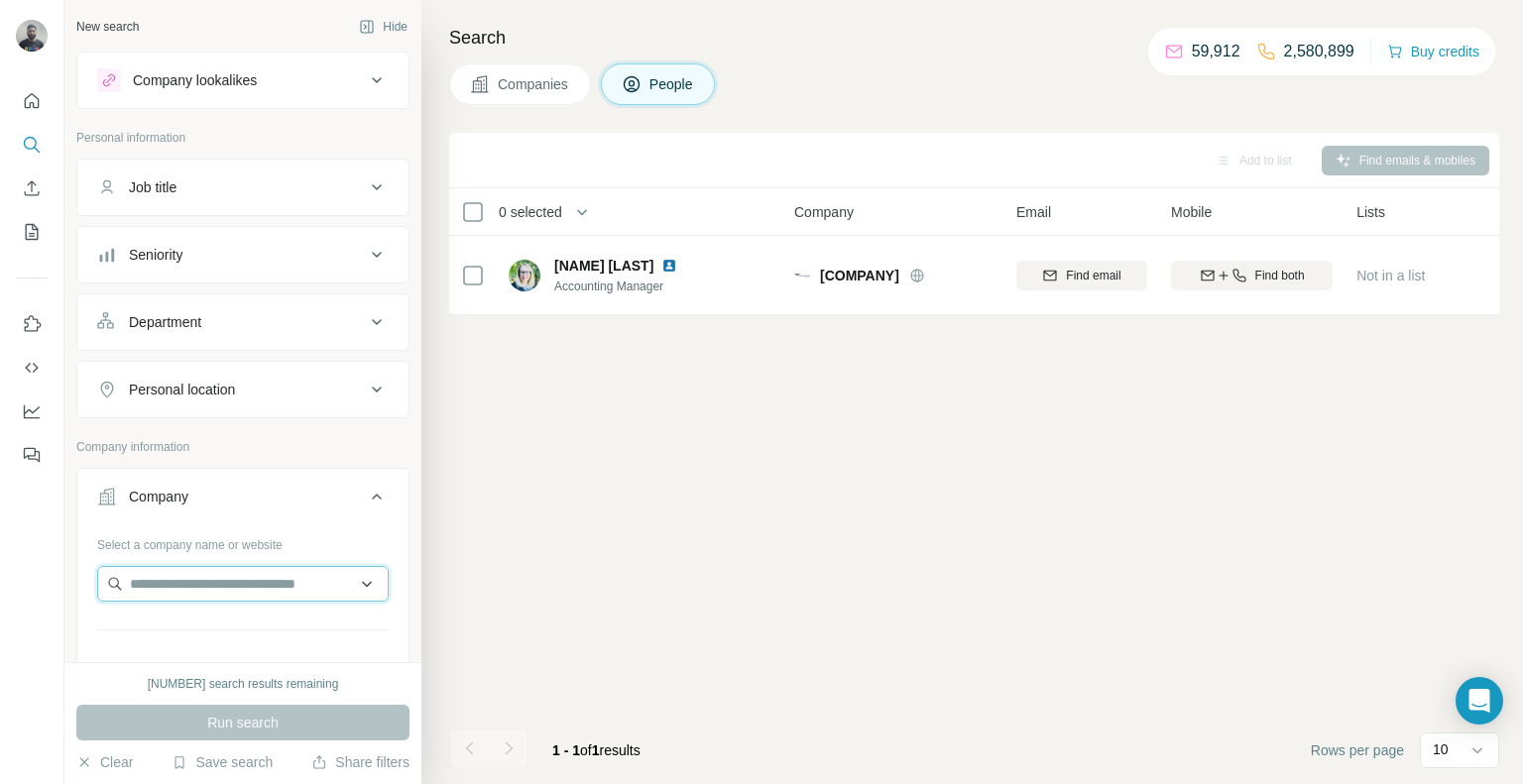 click at bounding box center [243, 584] 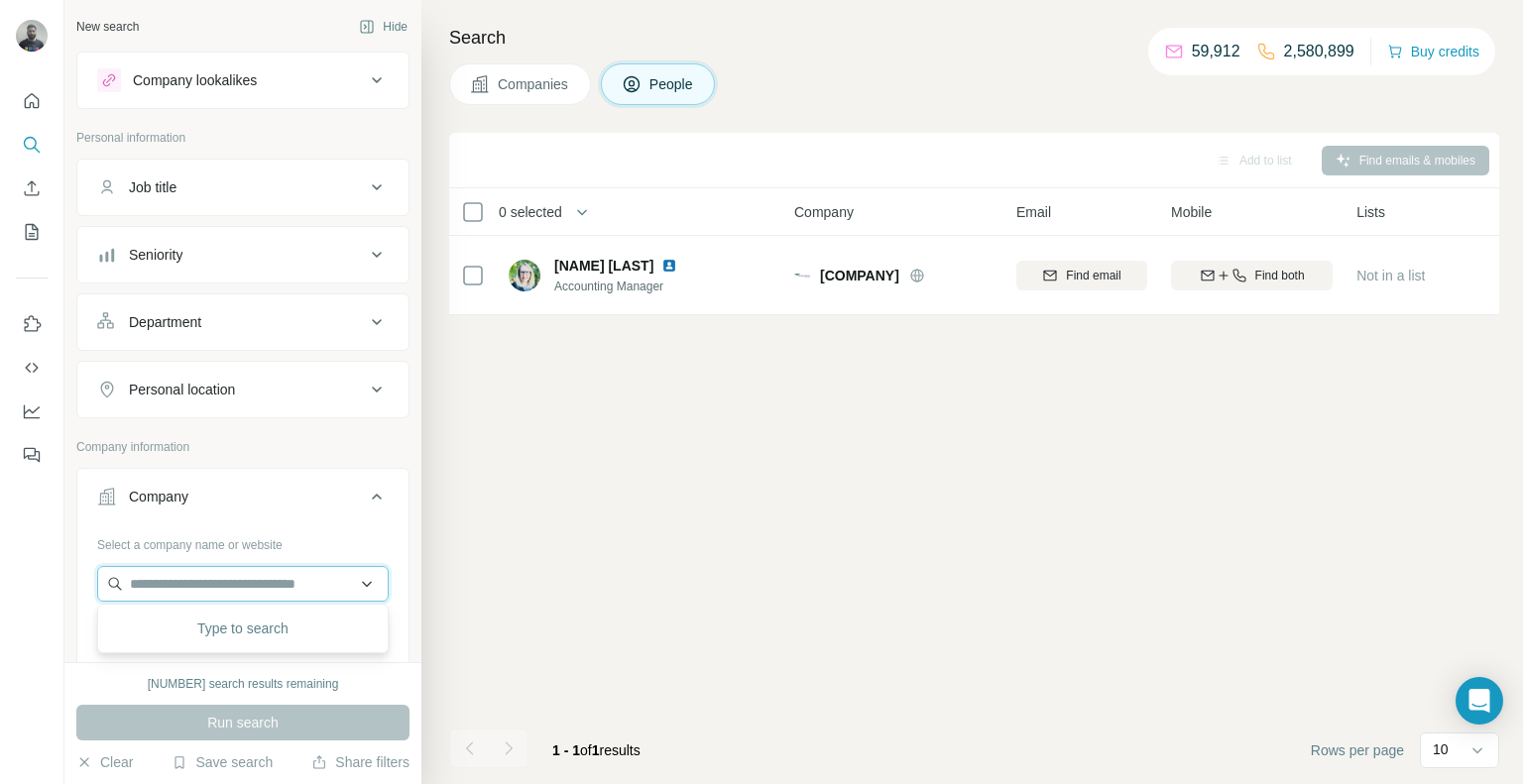 paste on "**********" 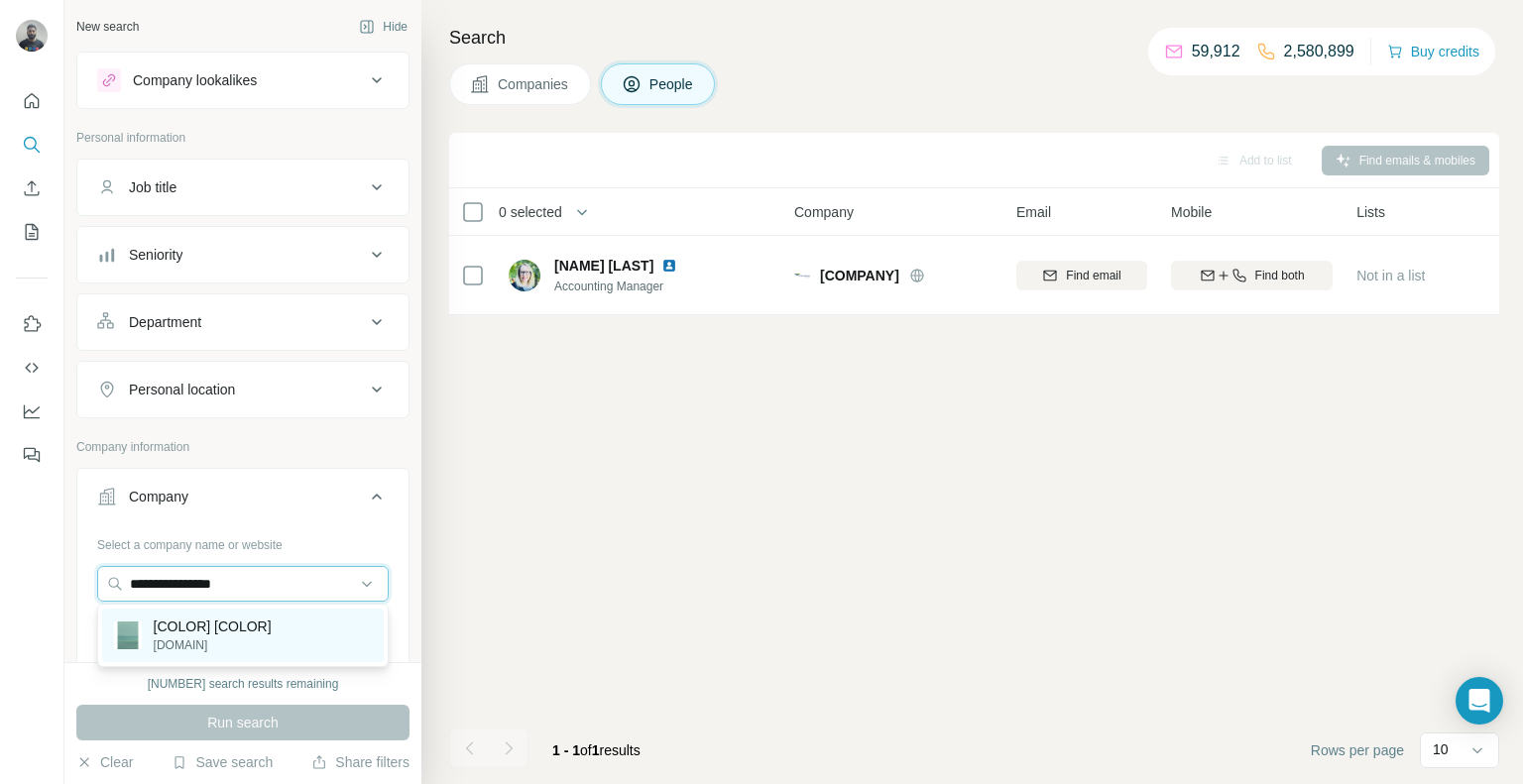 type on "**********" 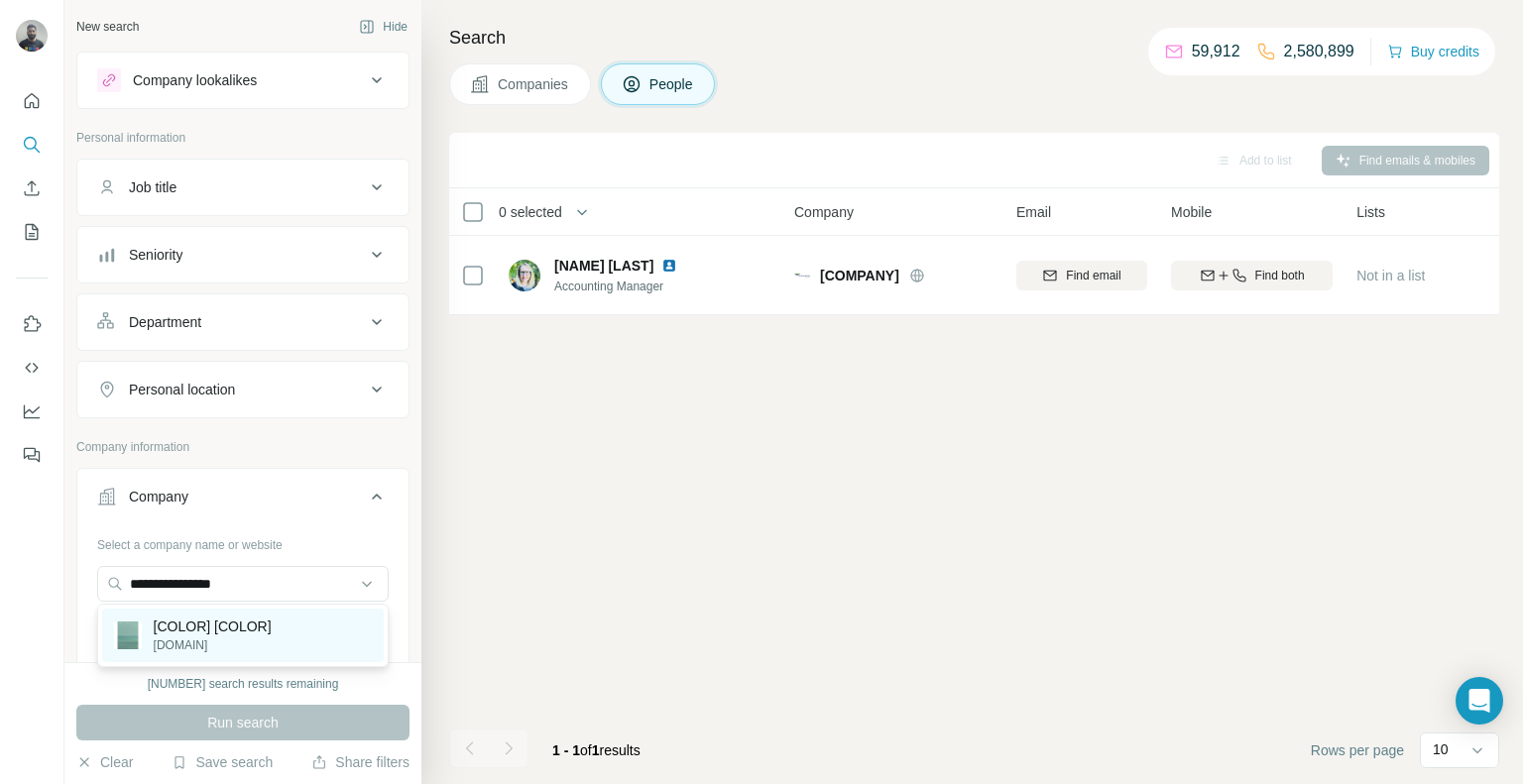 click on "[COMPANY] [DOMAIN]" at bounding box center [243, 635] 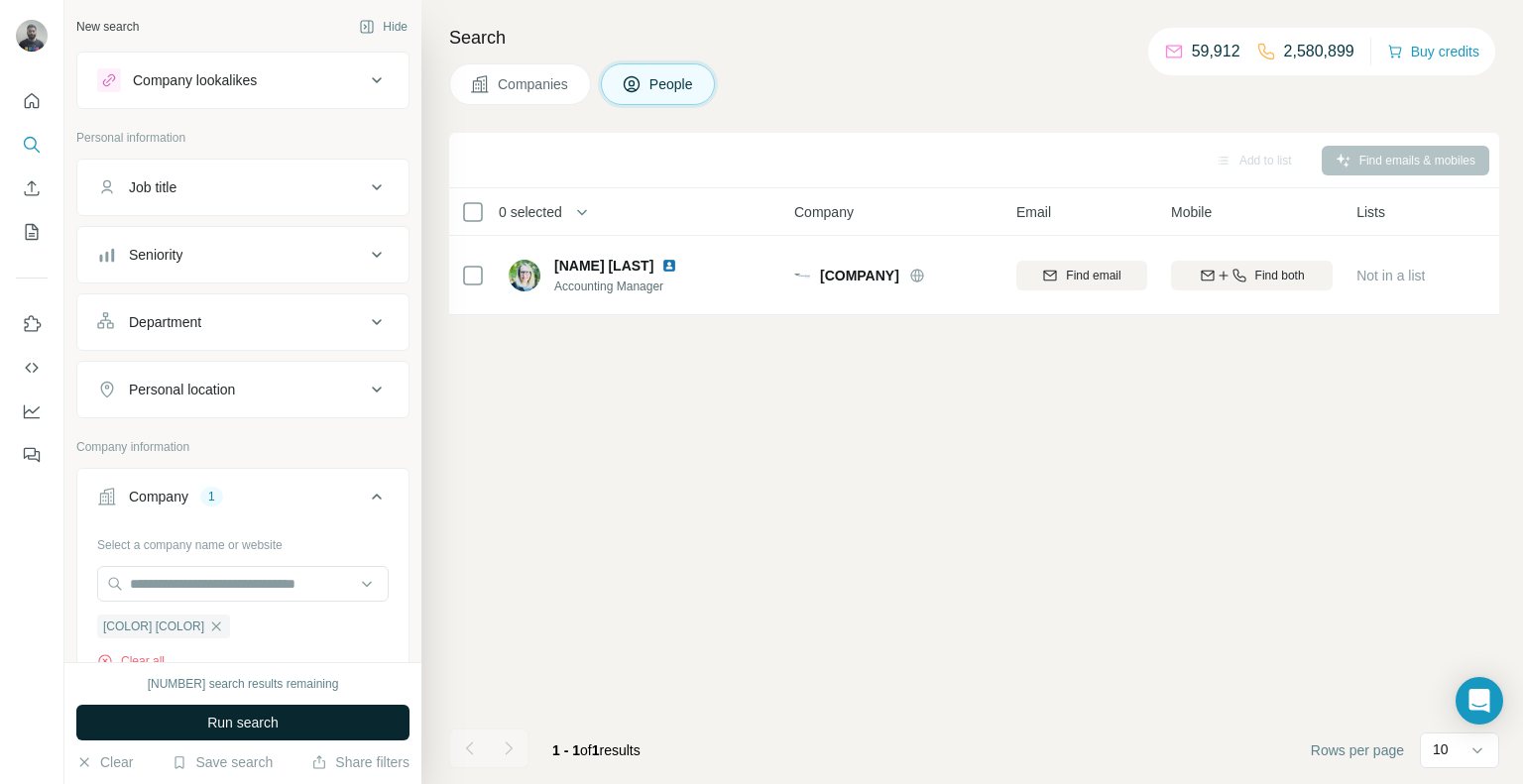 click on "Run search" at bounding box center [243, 723] 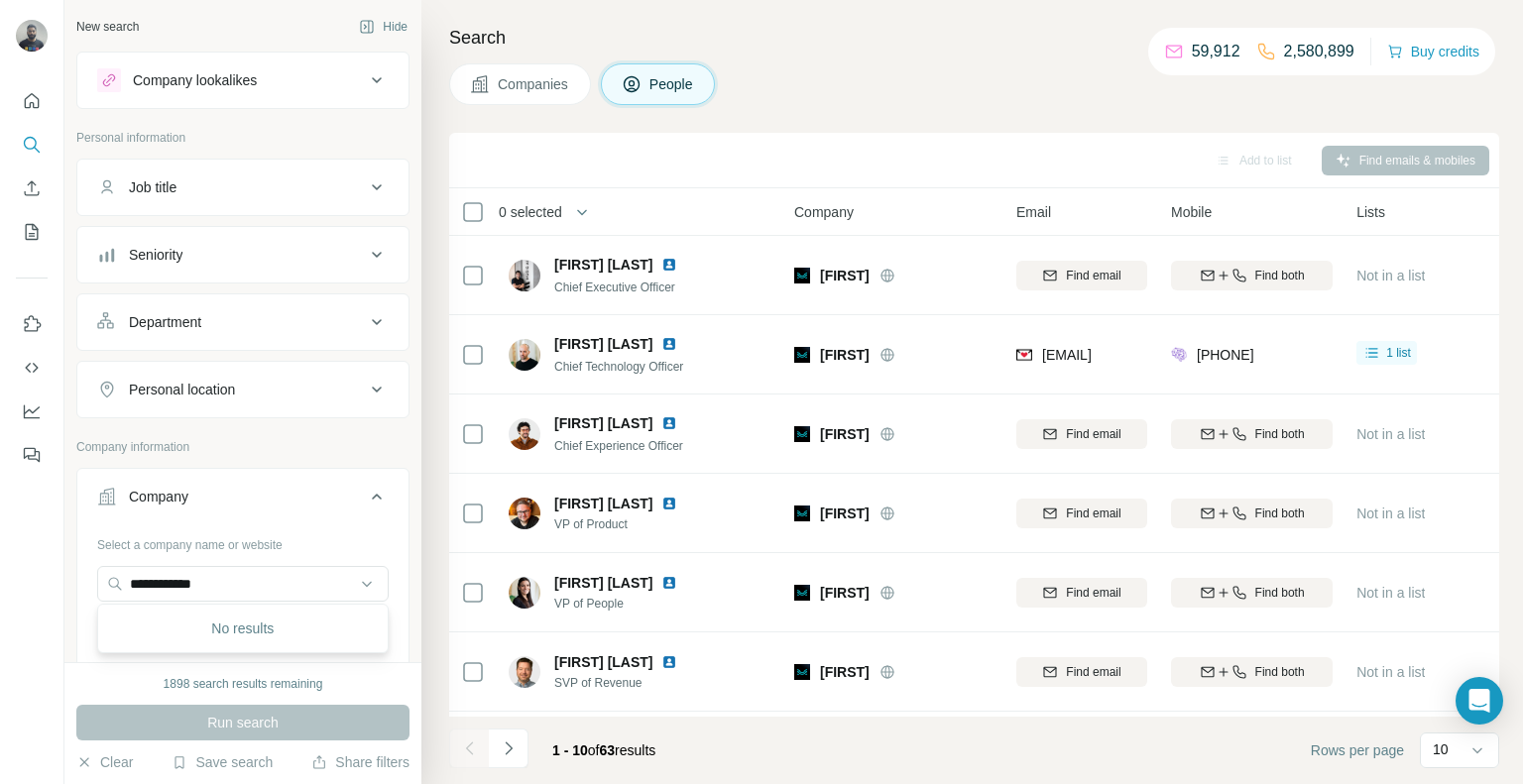 scroll, scrollTop: 0, scrollLeft: 0, axis: both 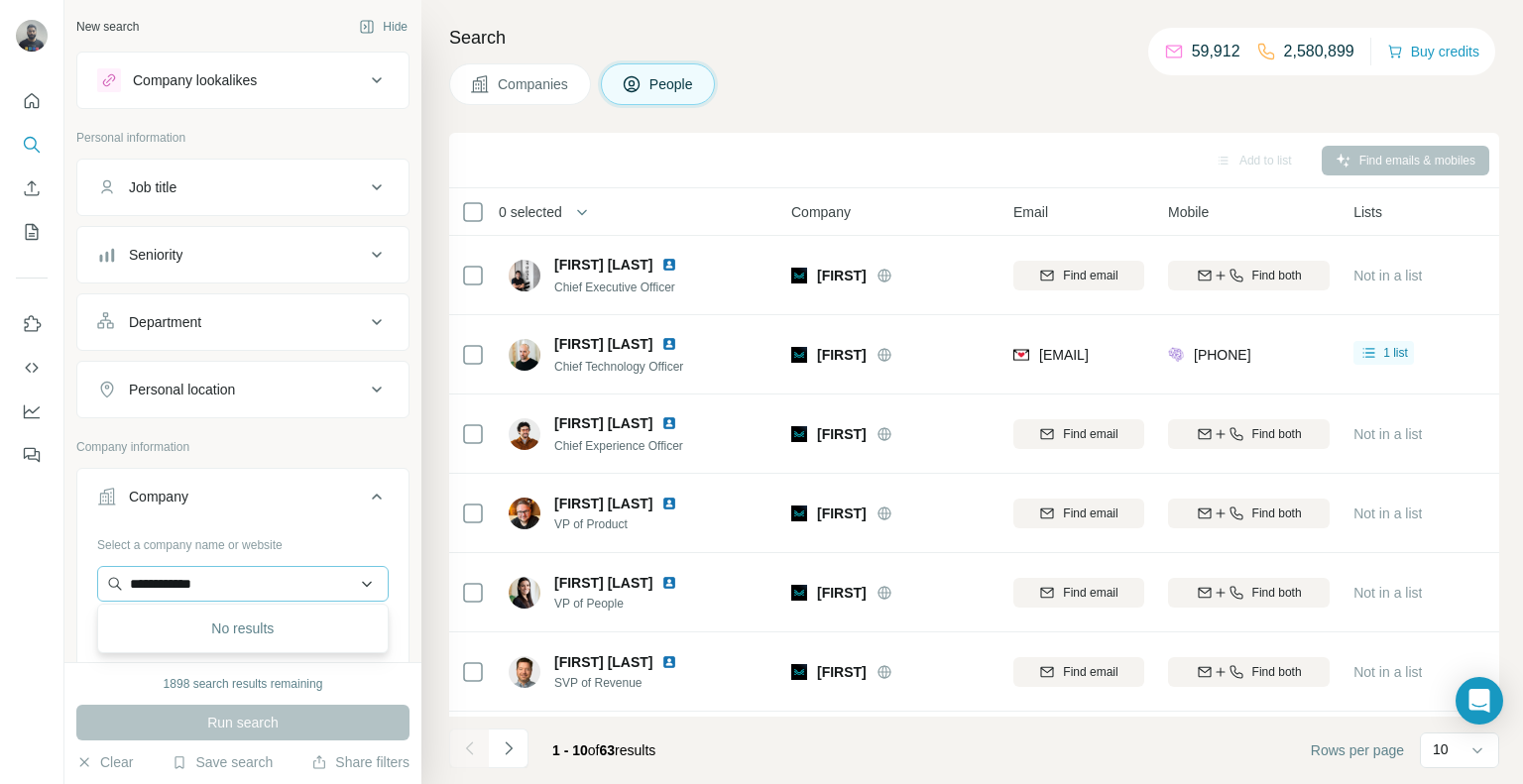 click on "**********" at bounding box center [243, 584] 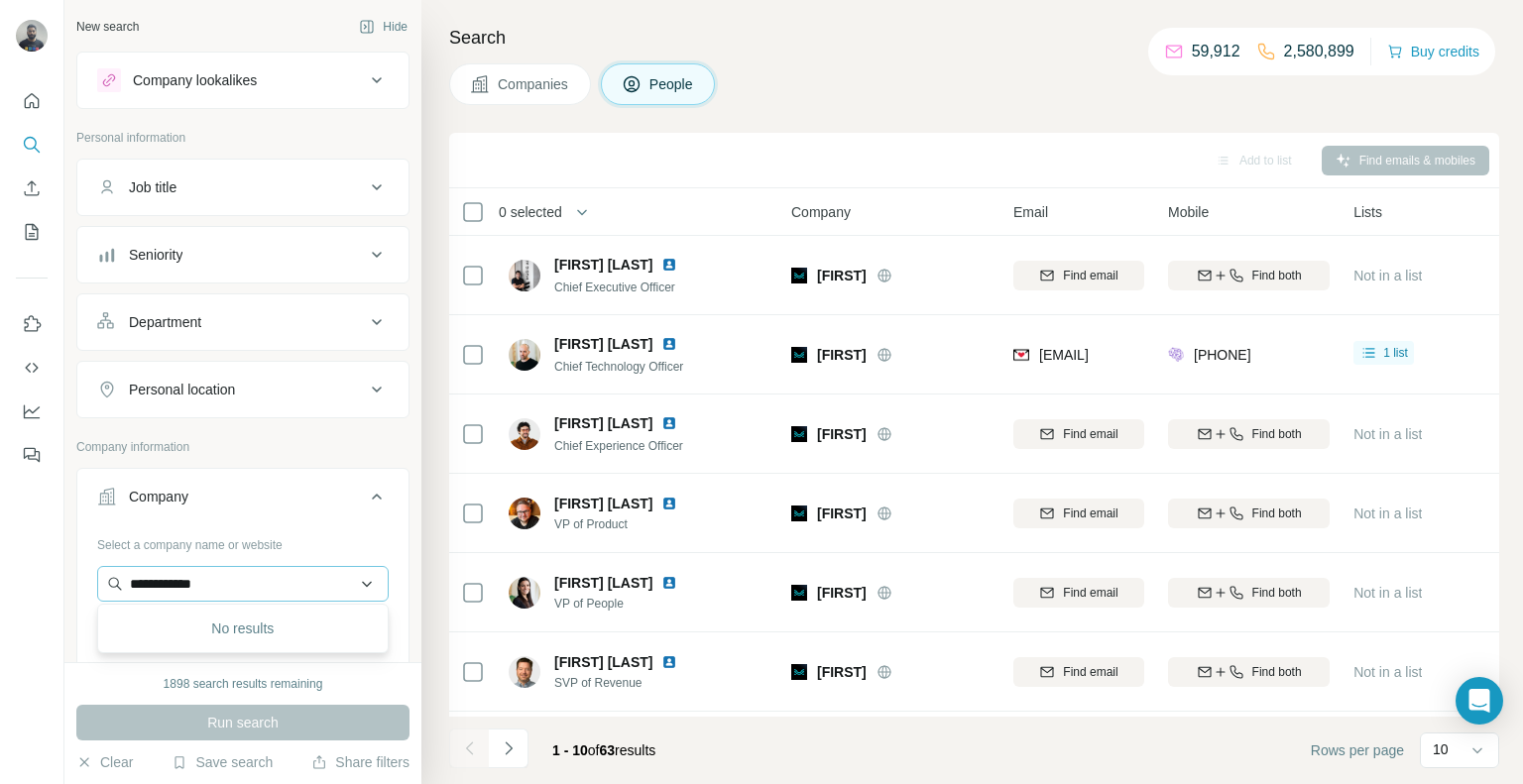 click on "**********" at bounding box center [243, 584] 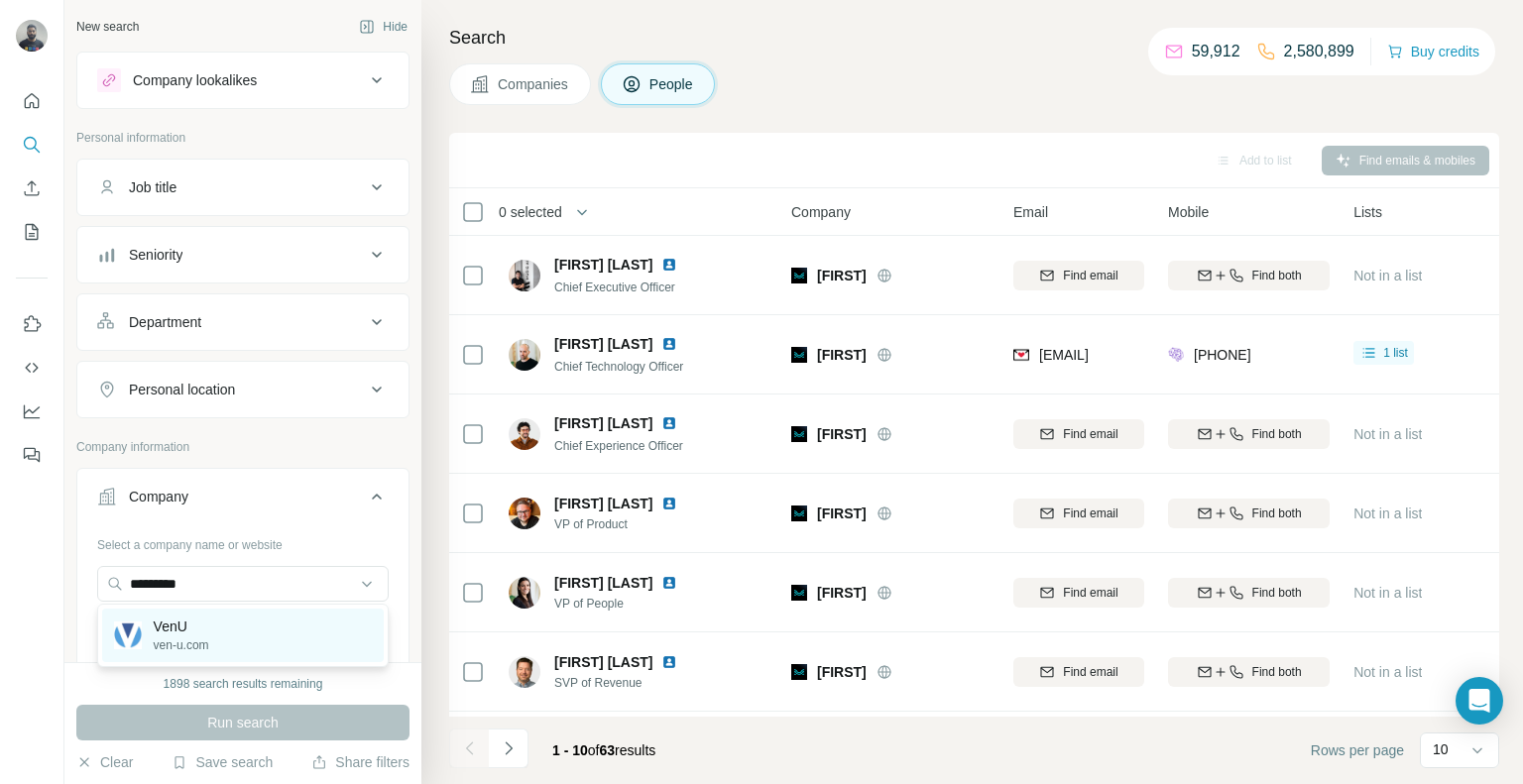 type on "*********" 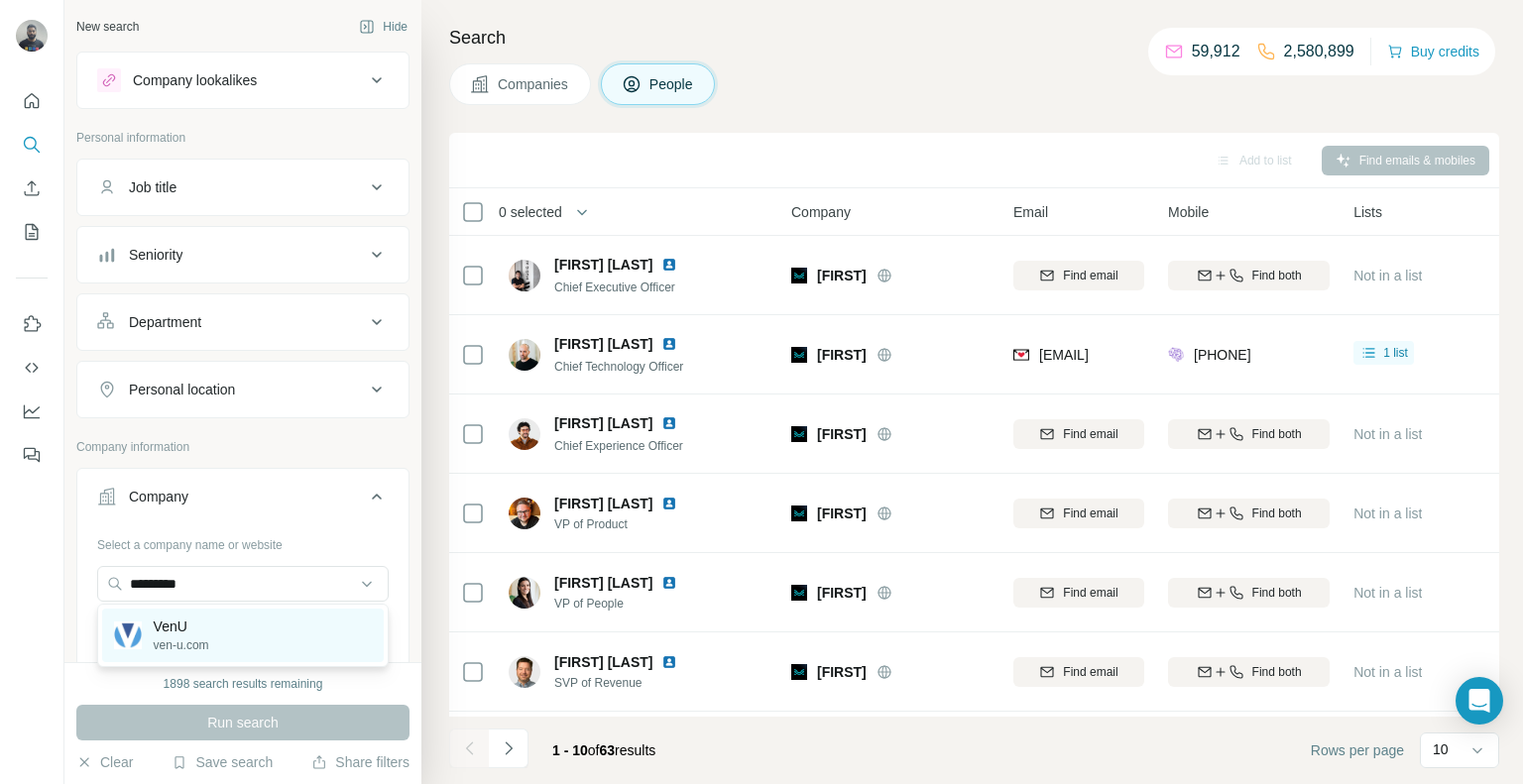 click on "VenU ven-u.com" at bounding box center (243, 635) 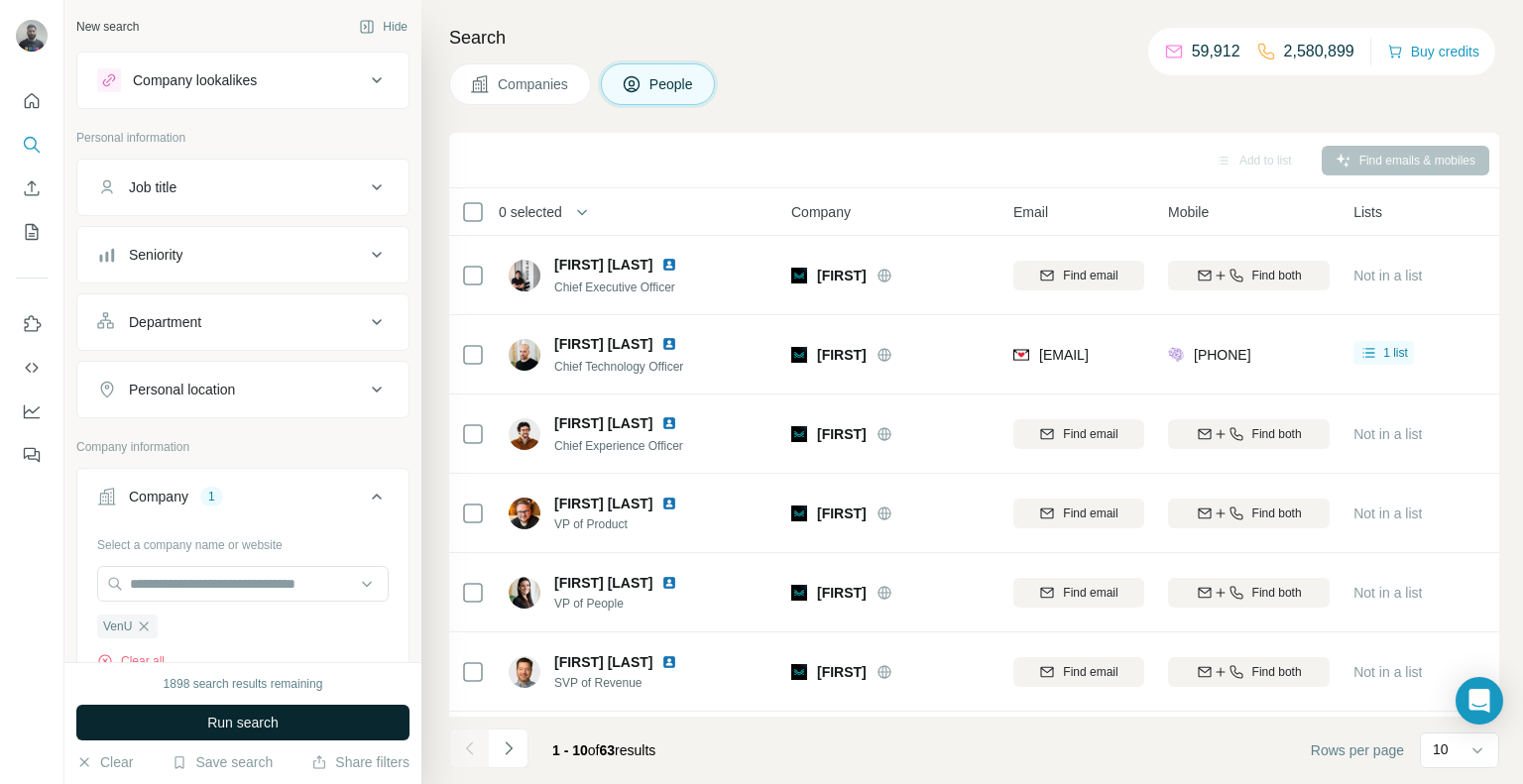 click on "Run search" at bounding box center [243, 723] 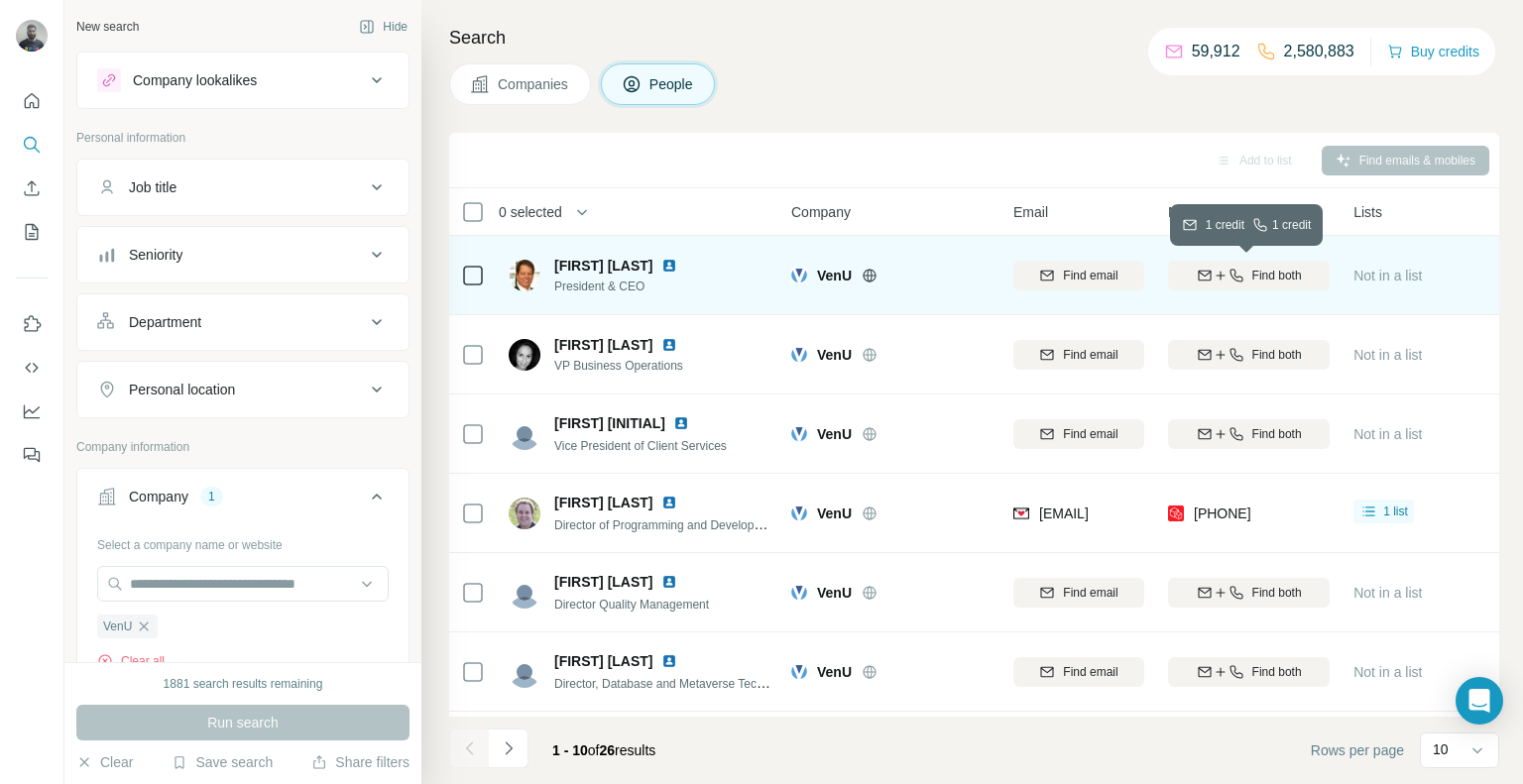 click 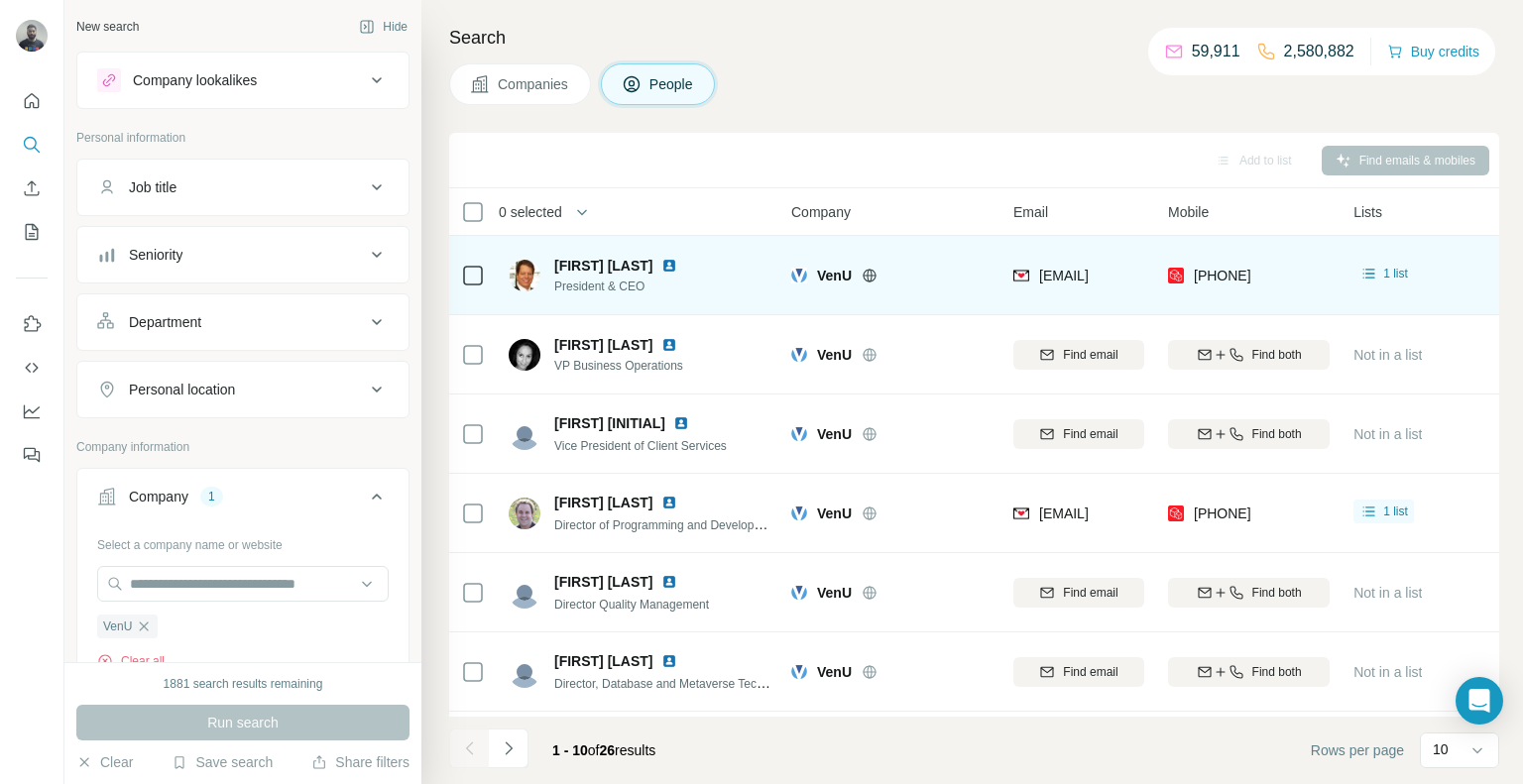 click on "+16785703745" at bounding box center (1248, 275) 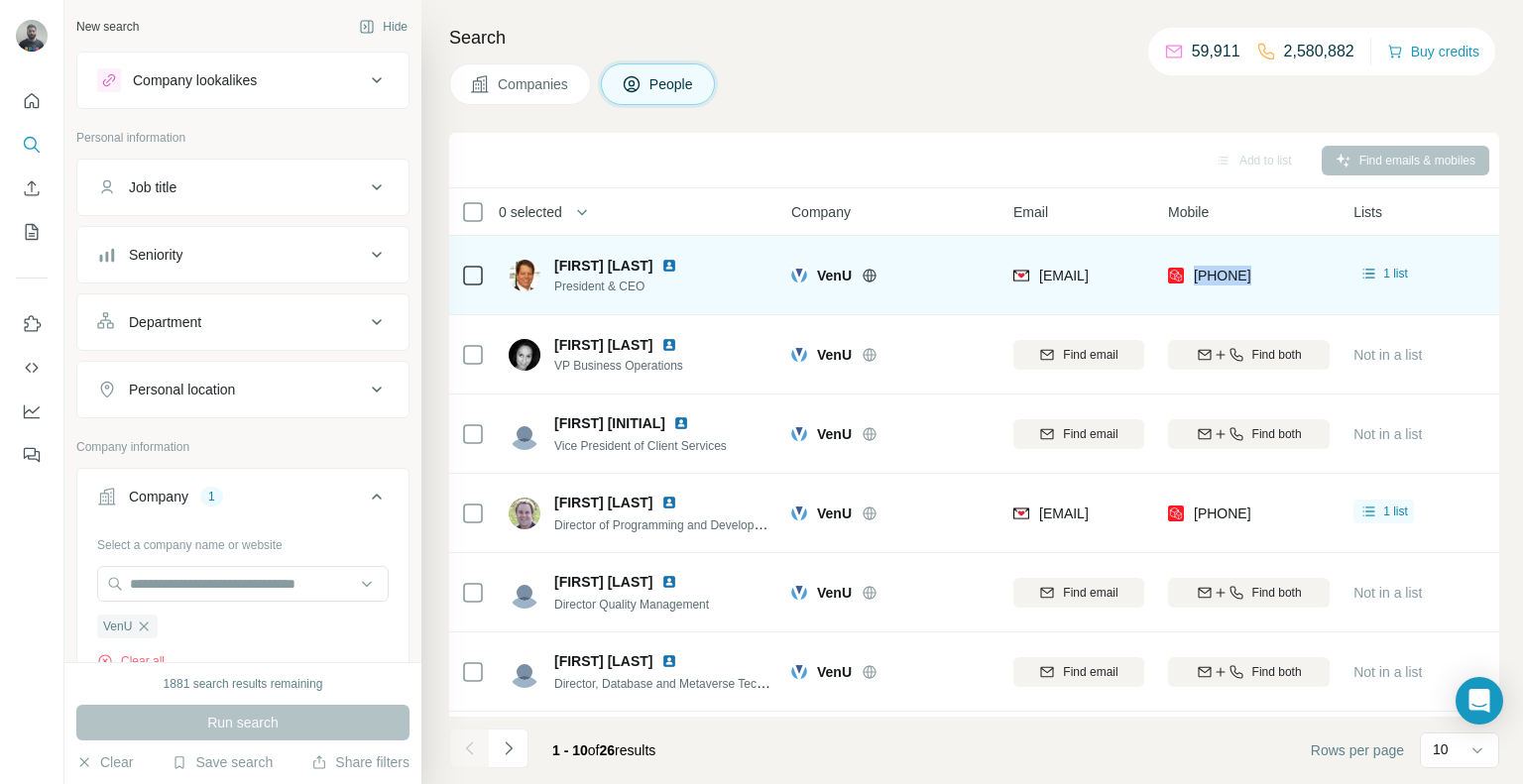 copy on "+16785703745" 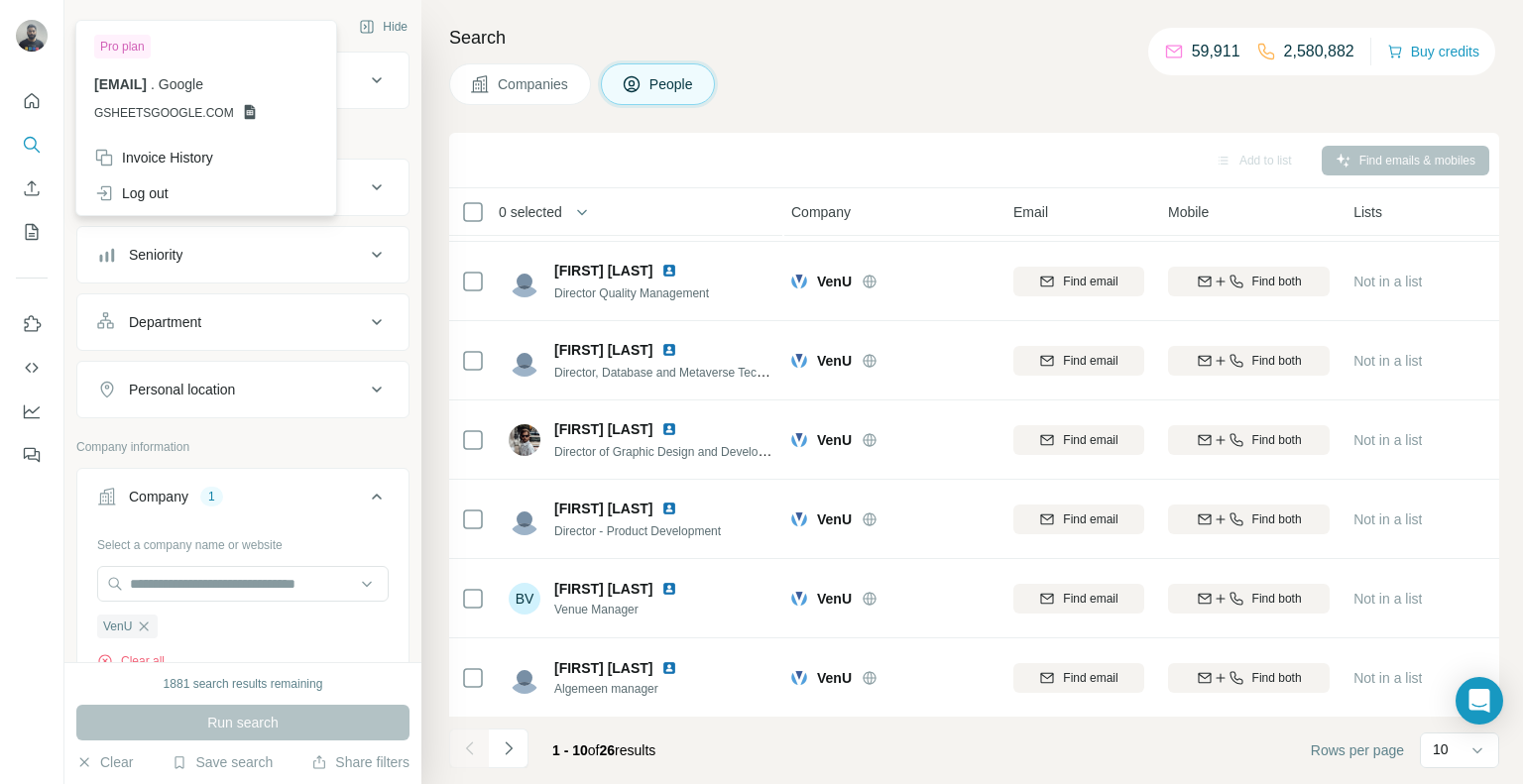 scroll, scrollTop: 0, scrollLeft: 3, axis: horizontal 